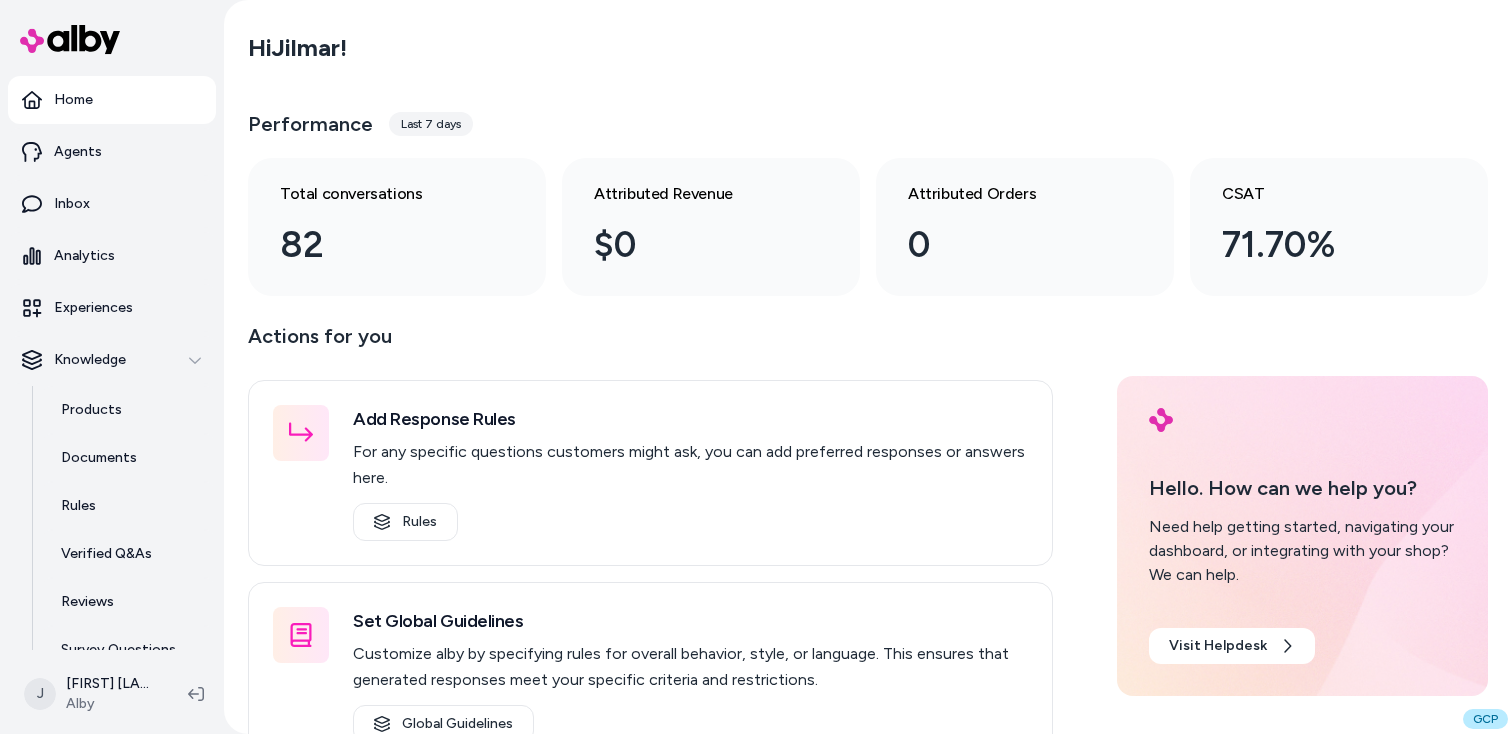 scroll, scrollTop: 0, scrollLeft: 0, axis: both 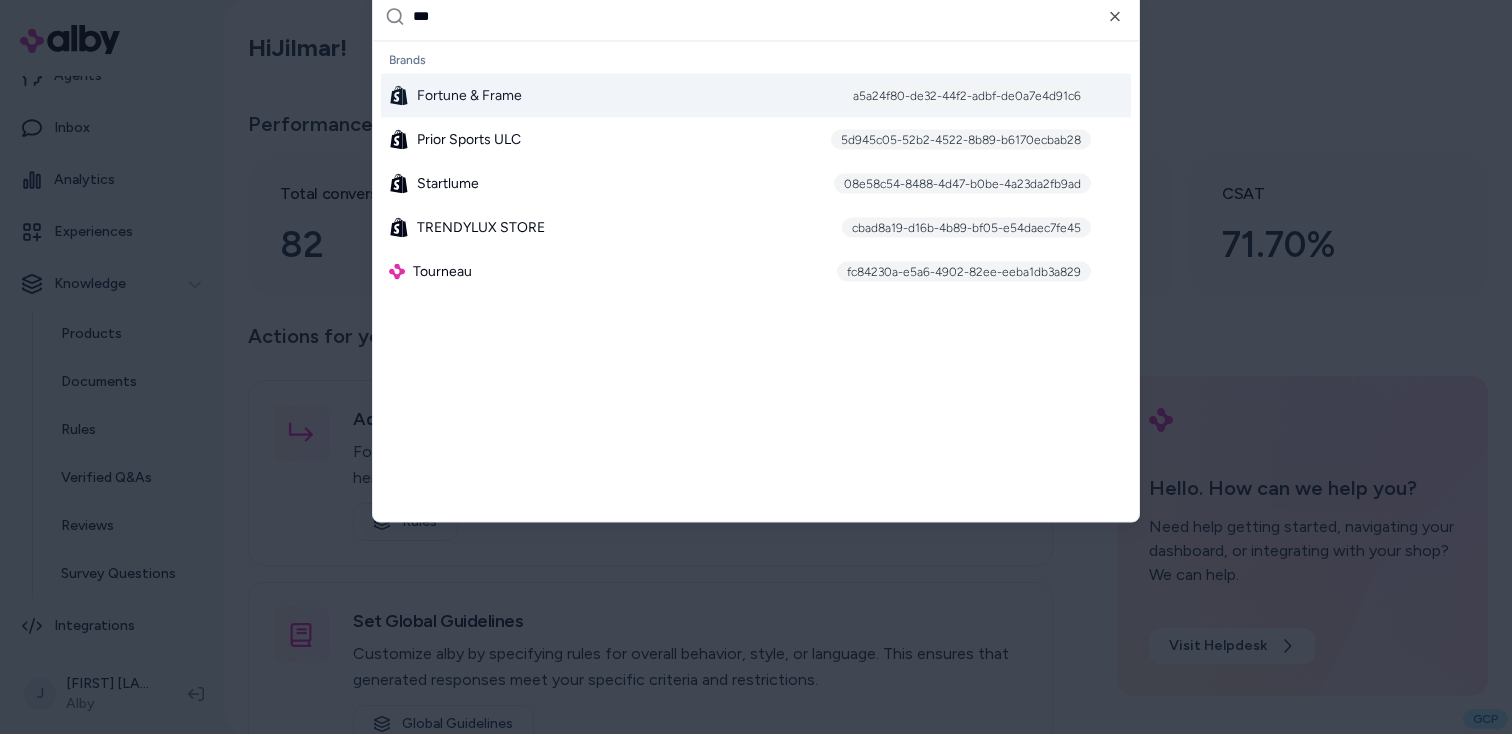 type on "****" 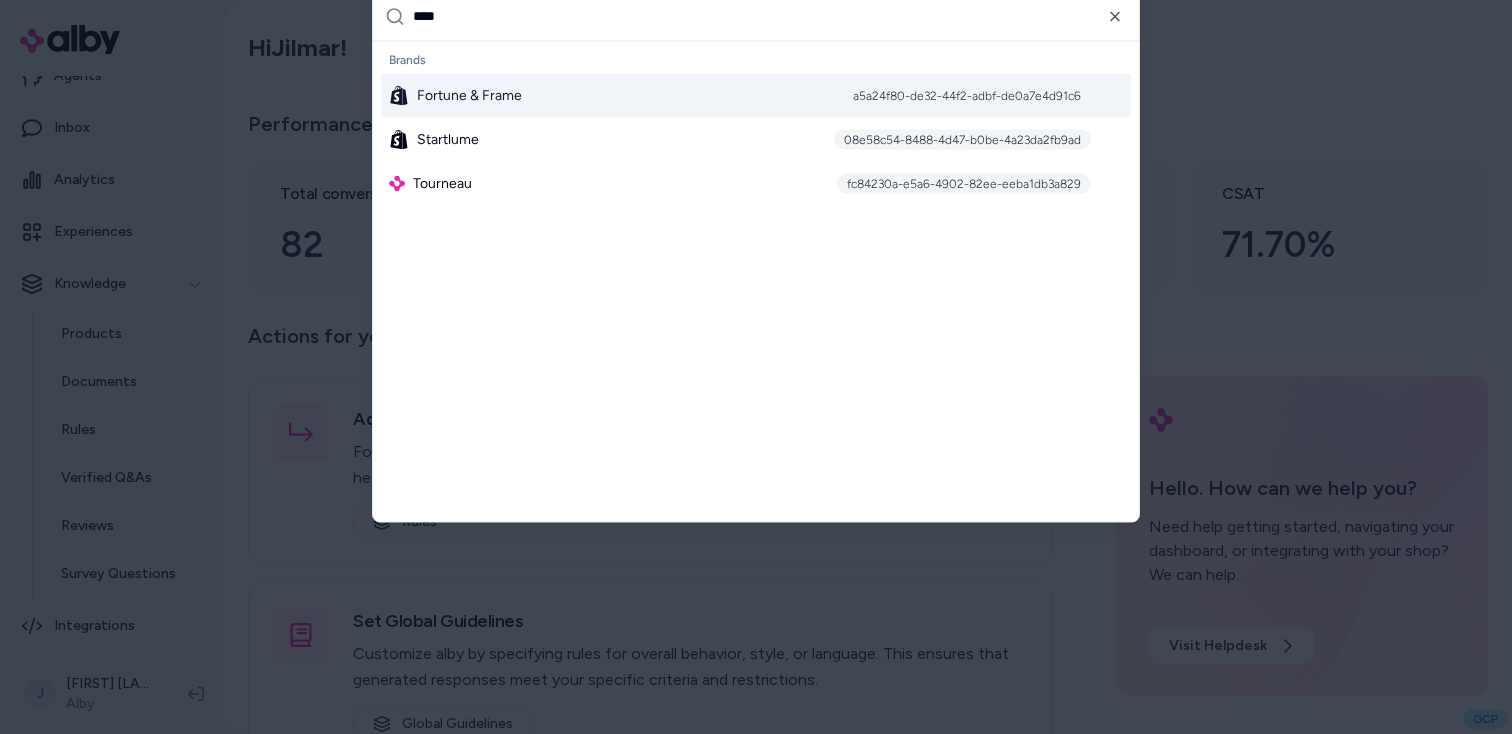 type 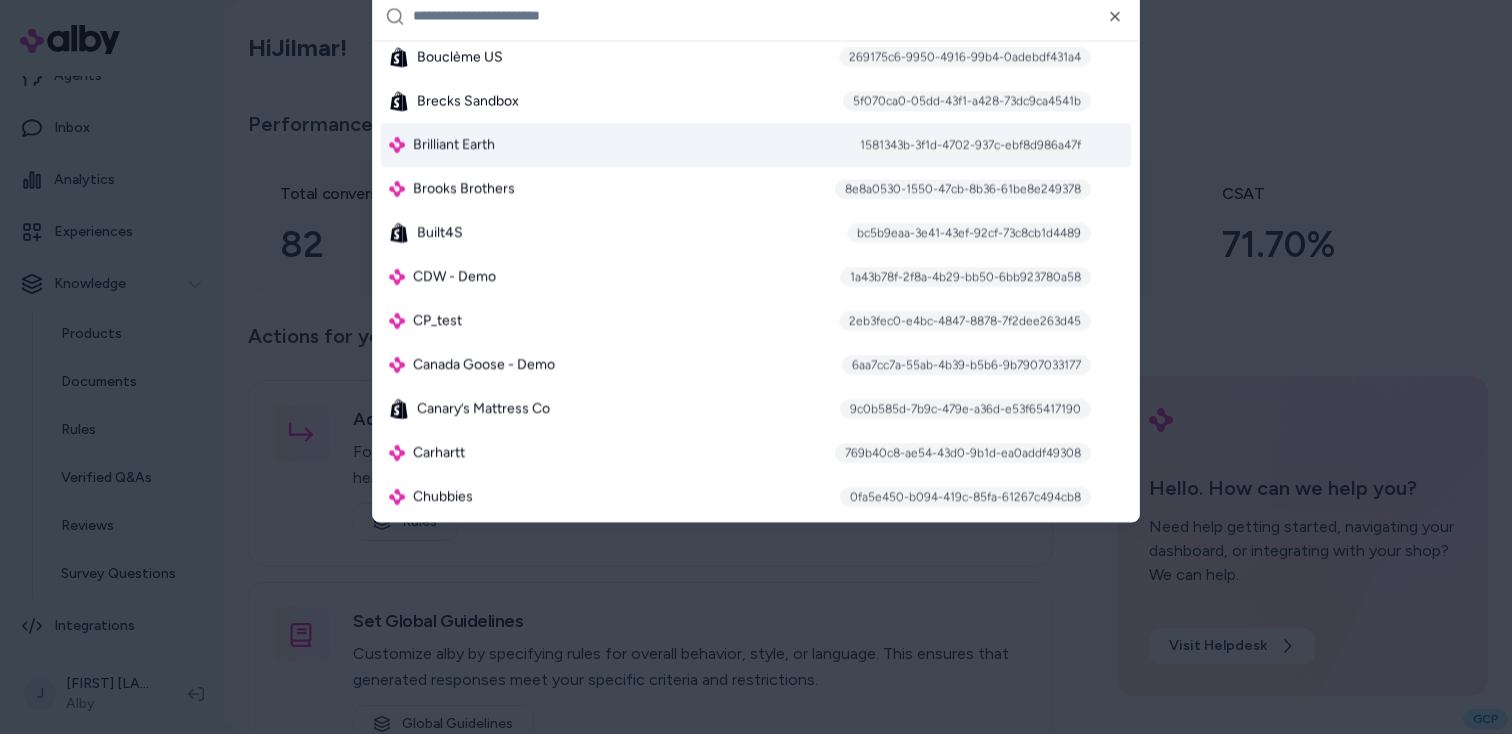 scroll, scrollTop: 1970, scrollLeft: 0, axis: vertical 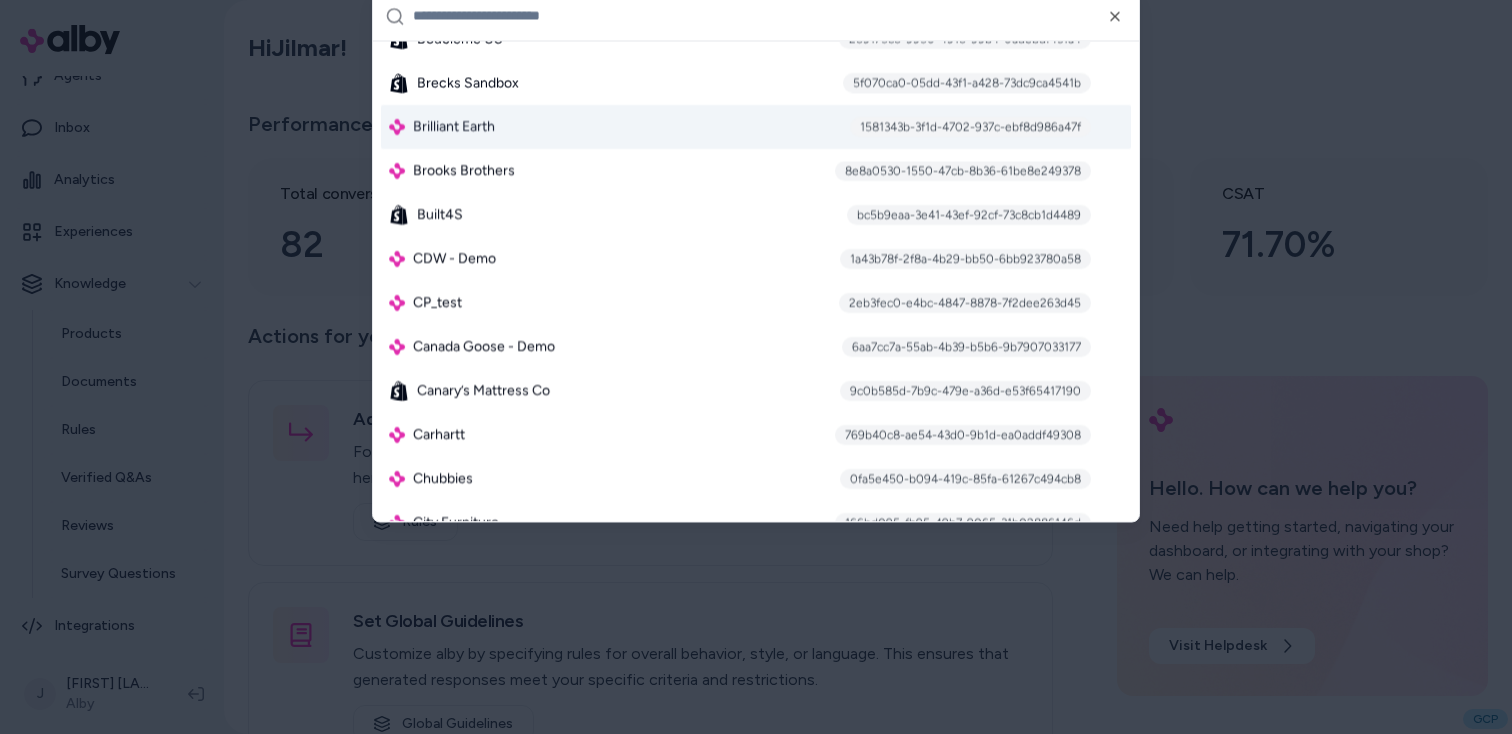 click on "Brilliant Earth 1581343b-3f1d-4702-937c-ebf8d986a47f" at bounding box center [756, 127] 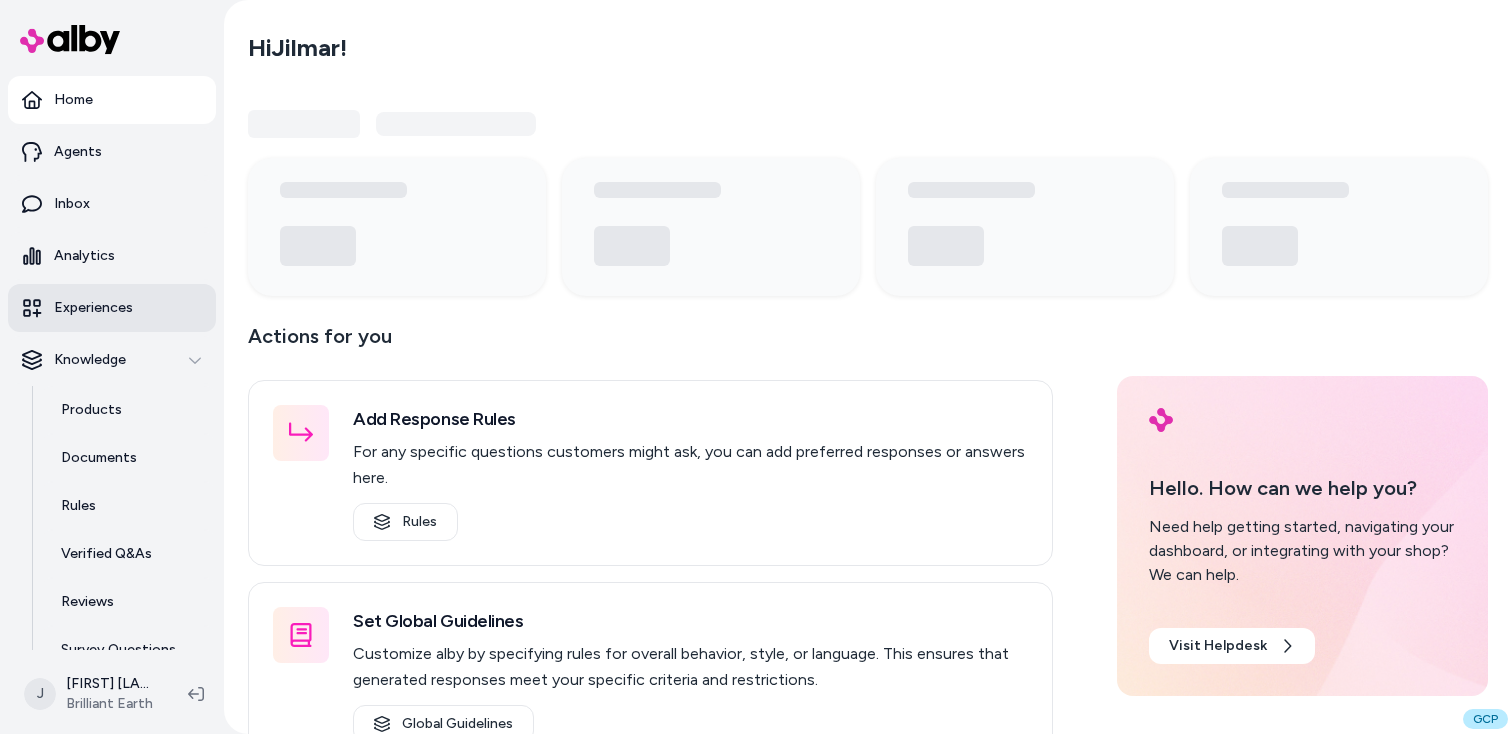 scroll, scrollTop: 0, scrollLeft: 0, axis: both 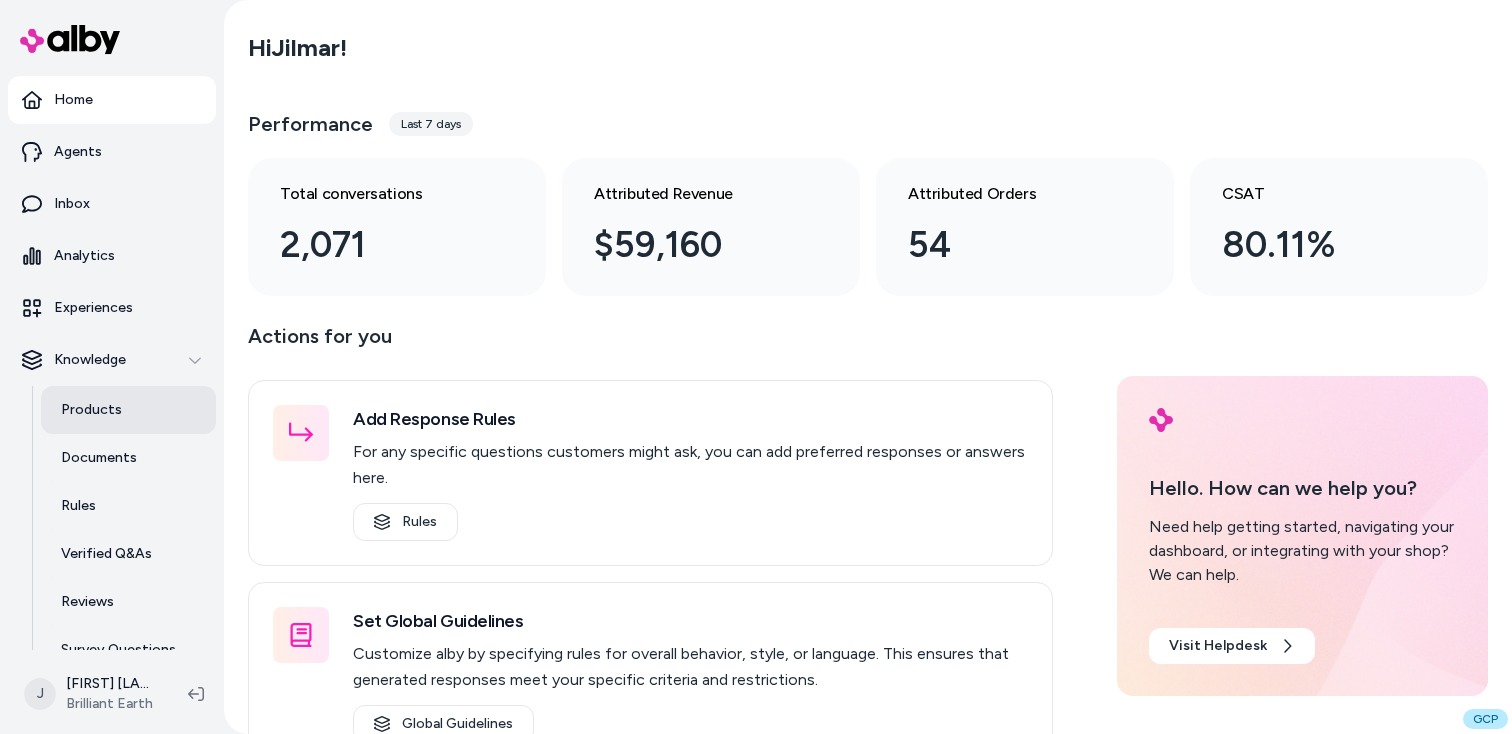 click on "Products" at bounding box center (91, 410) 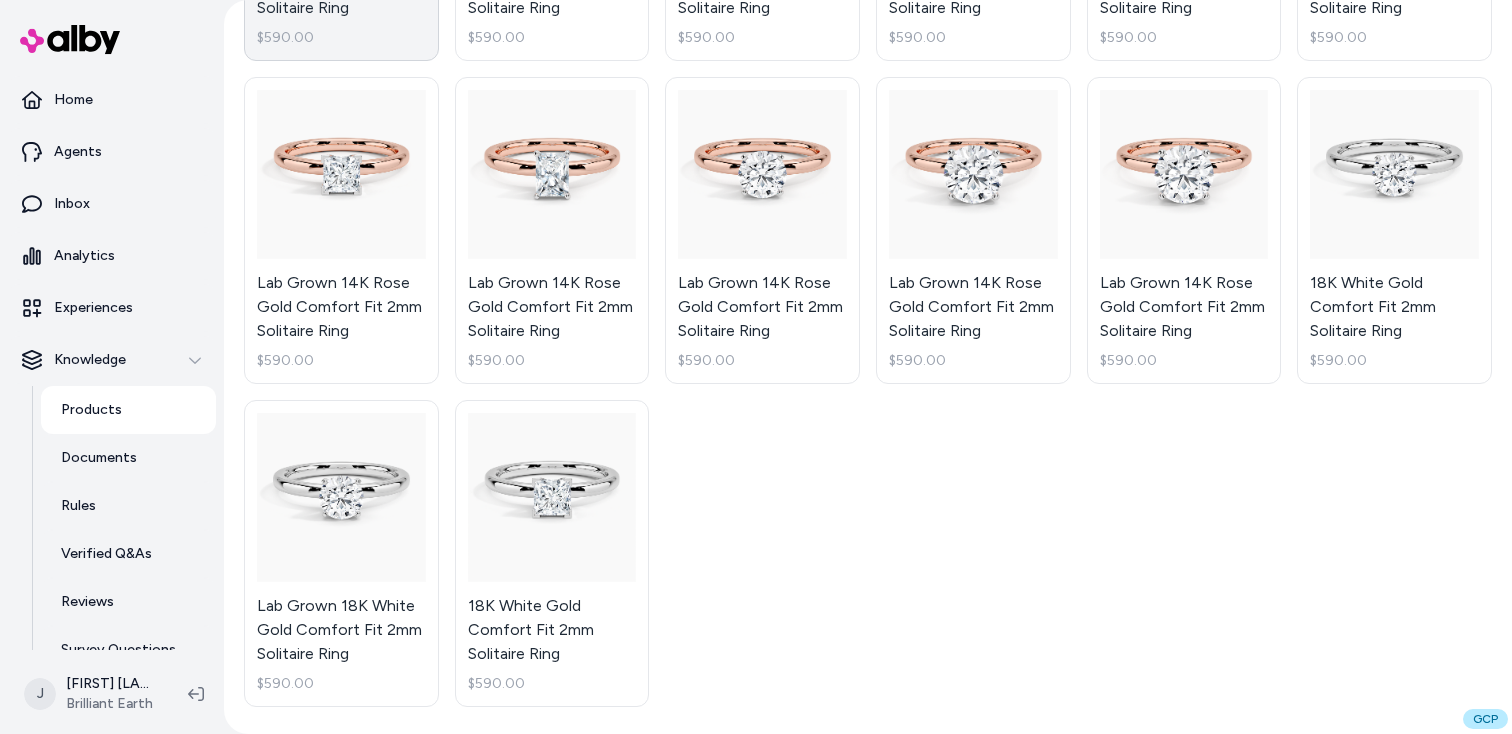scroll, scrollTop: 0, scrollLeft: 0, axis: both 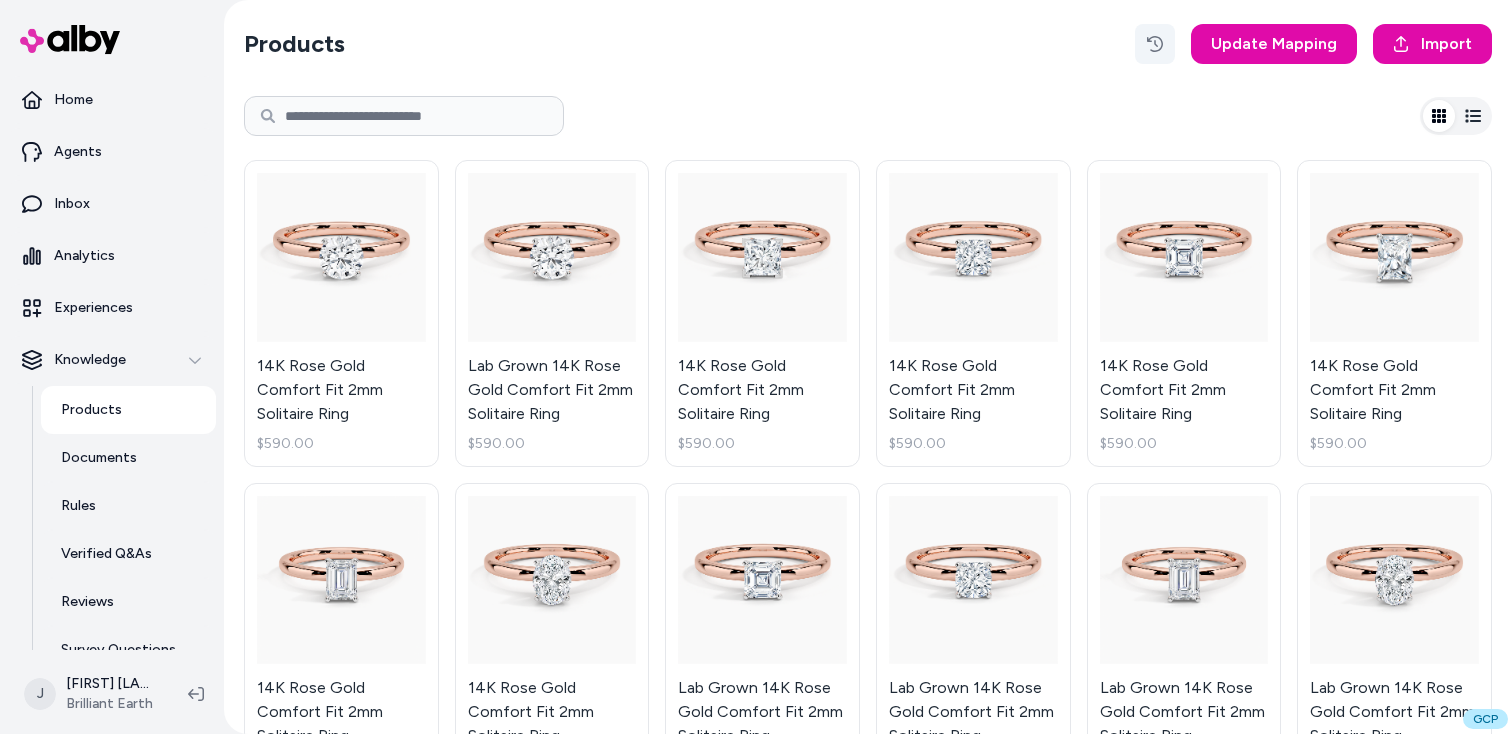 click 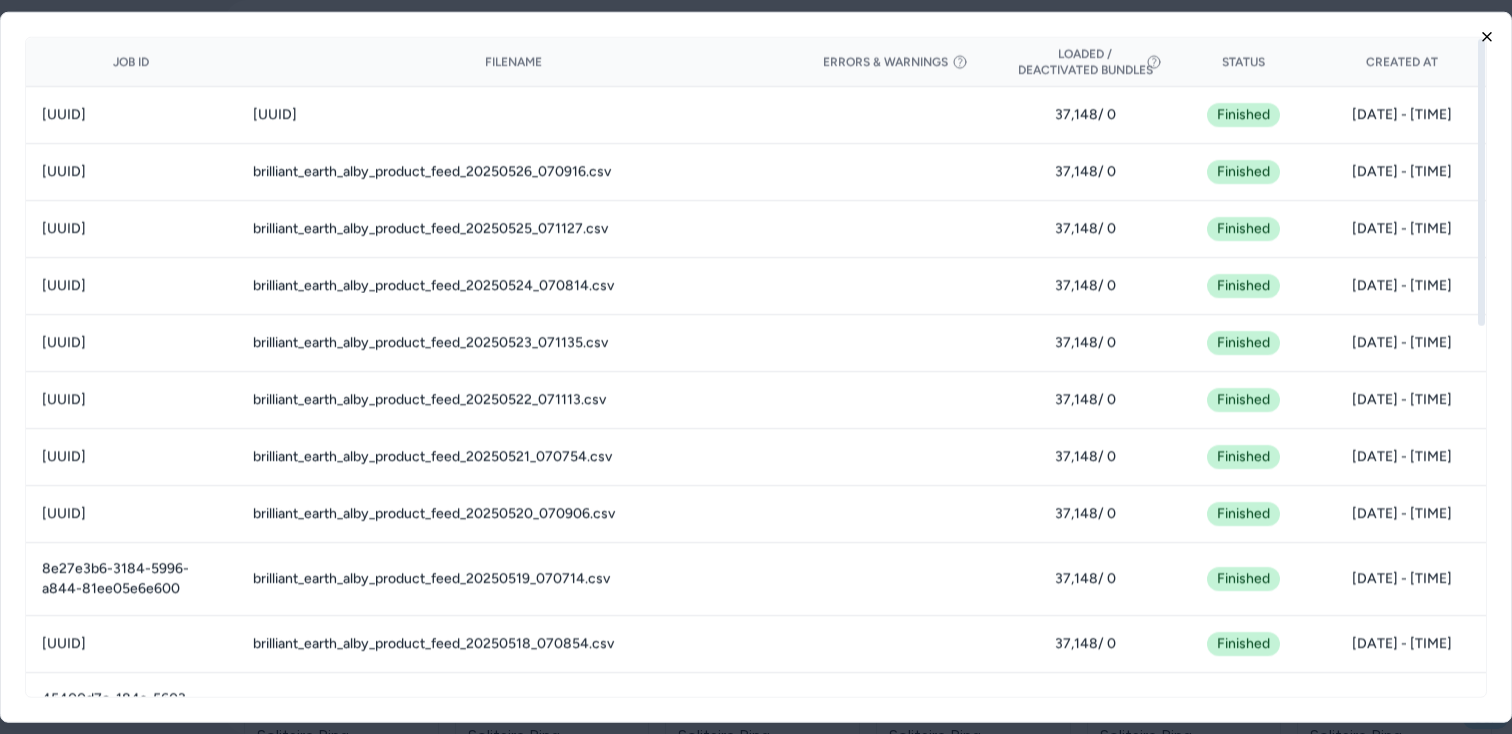 click 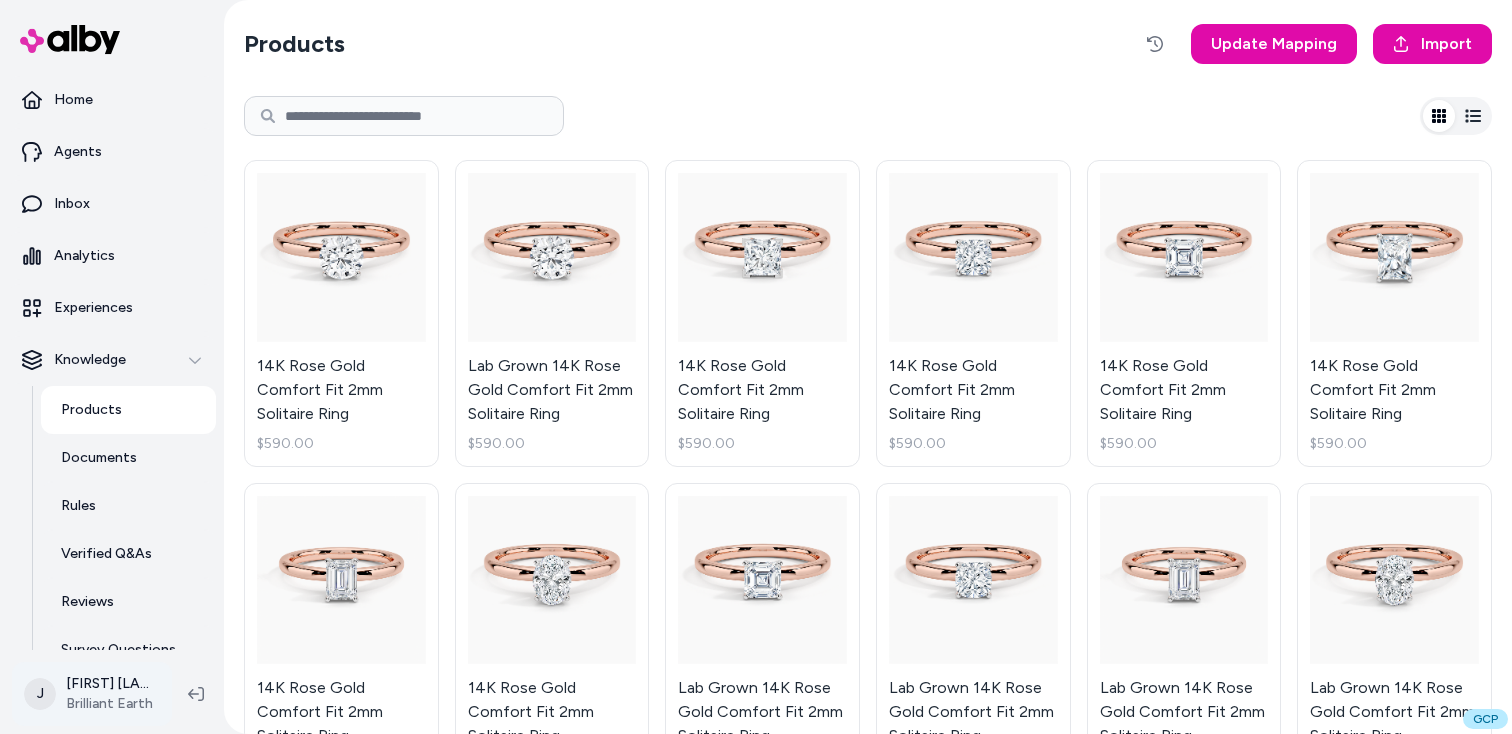 type 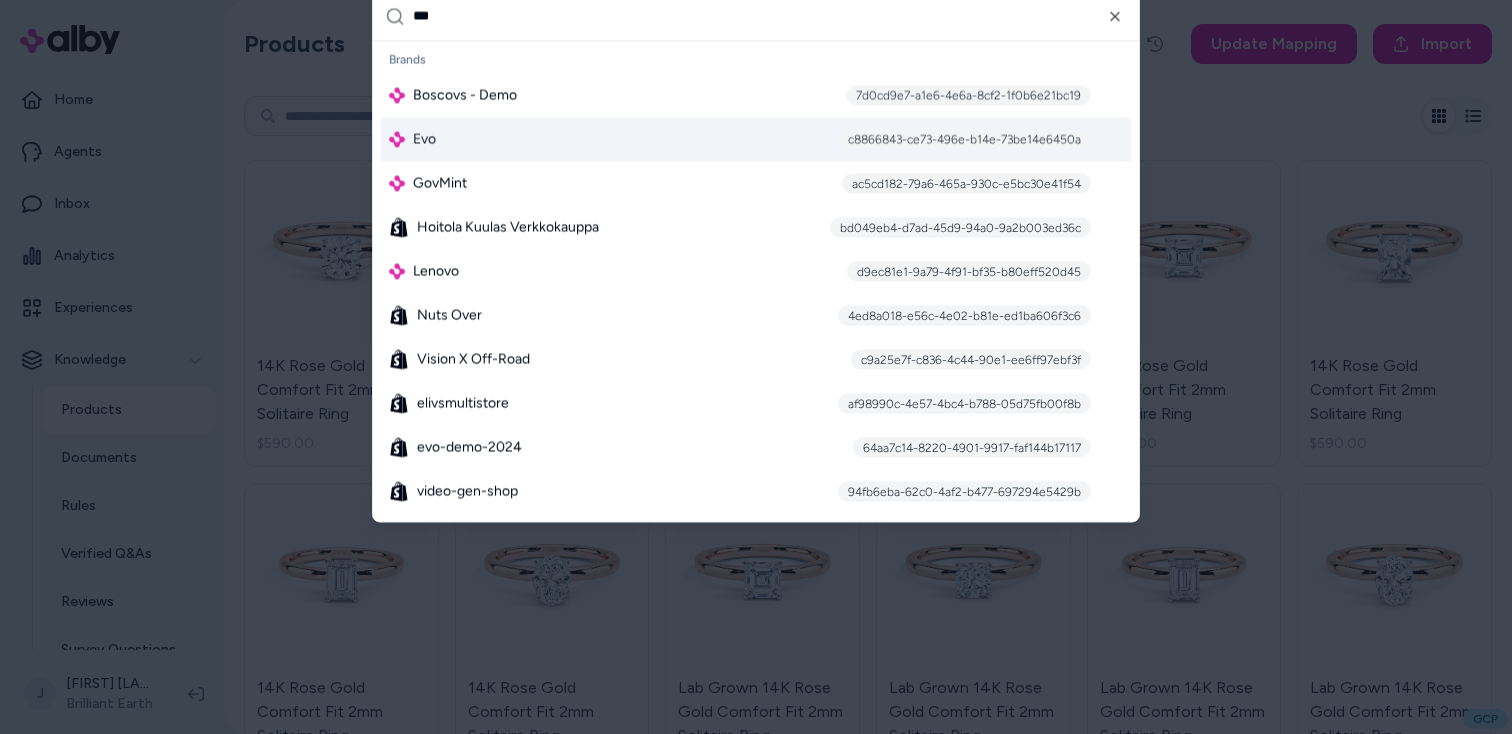 type on "***" 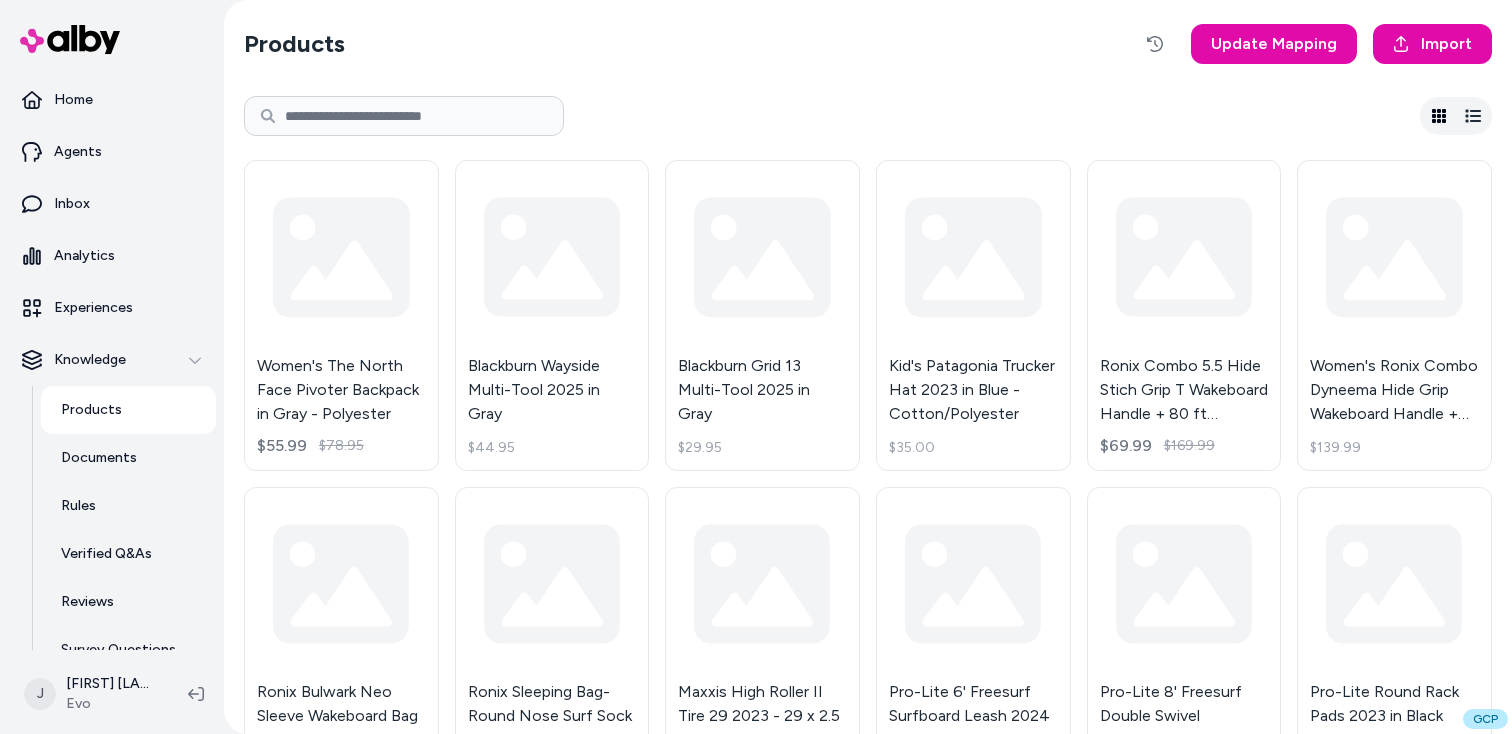 scroll, scrollTop: 0, scrollLeft: 0, axis: both 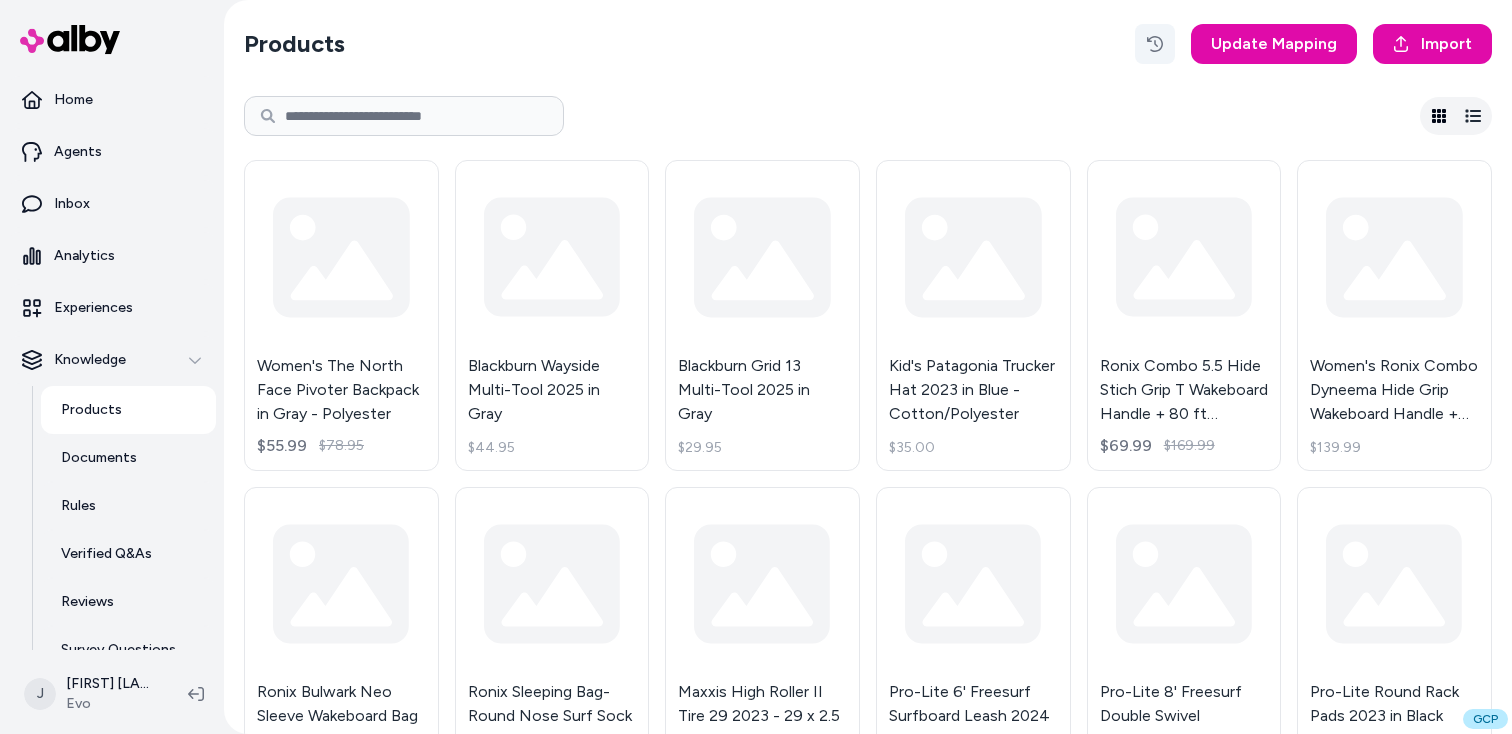 click 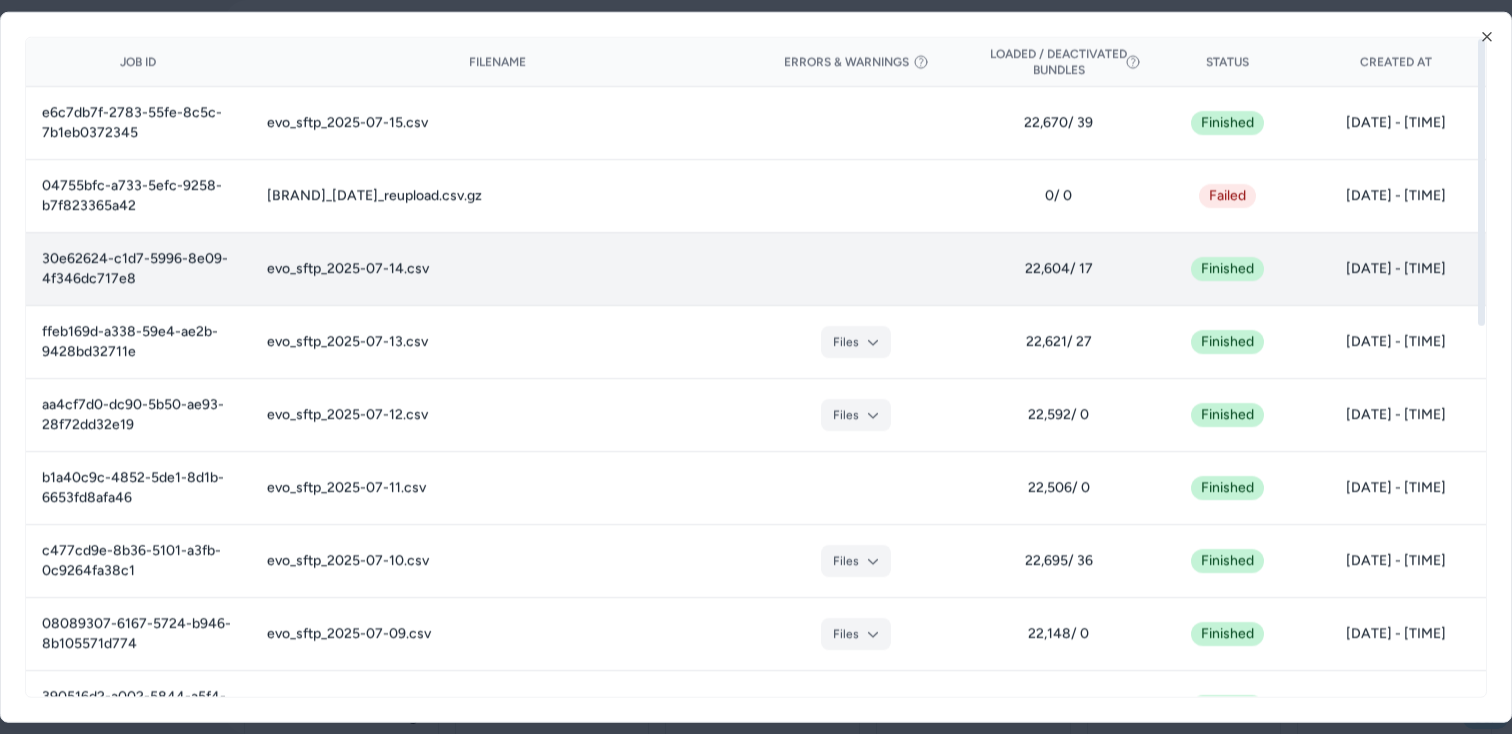 type 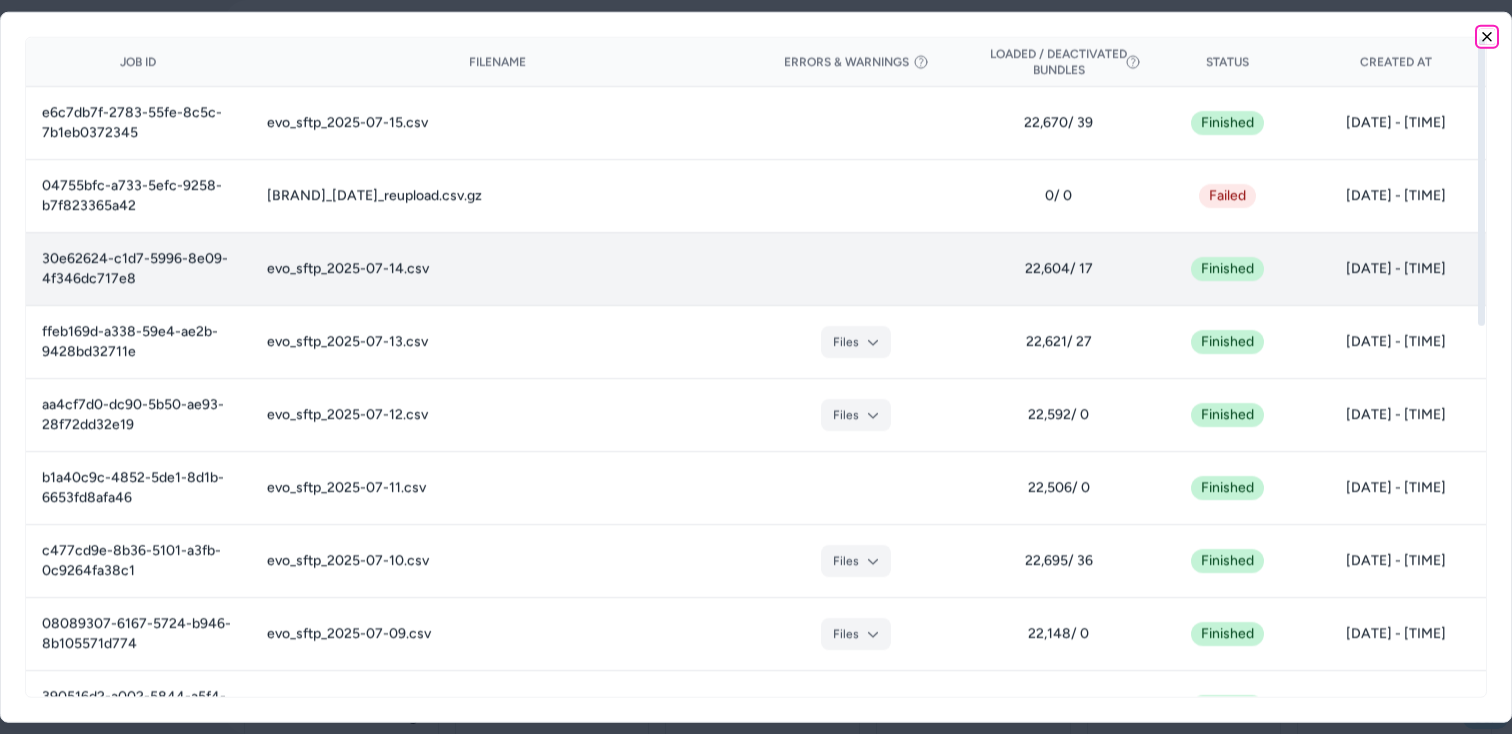 click 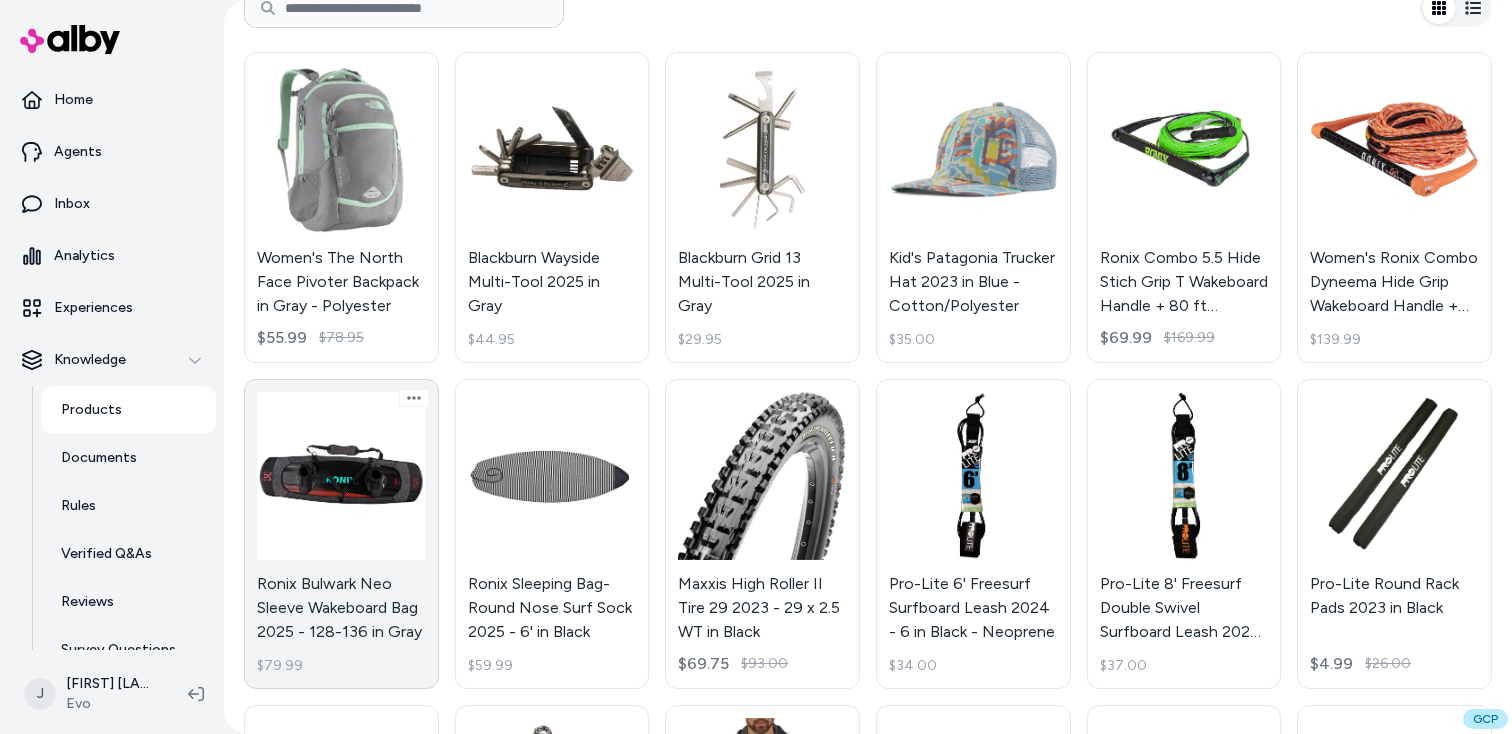 scroll, scrollTop: 0, scrollLeft: 0, axis: both 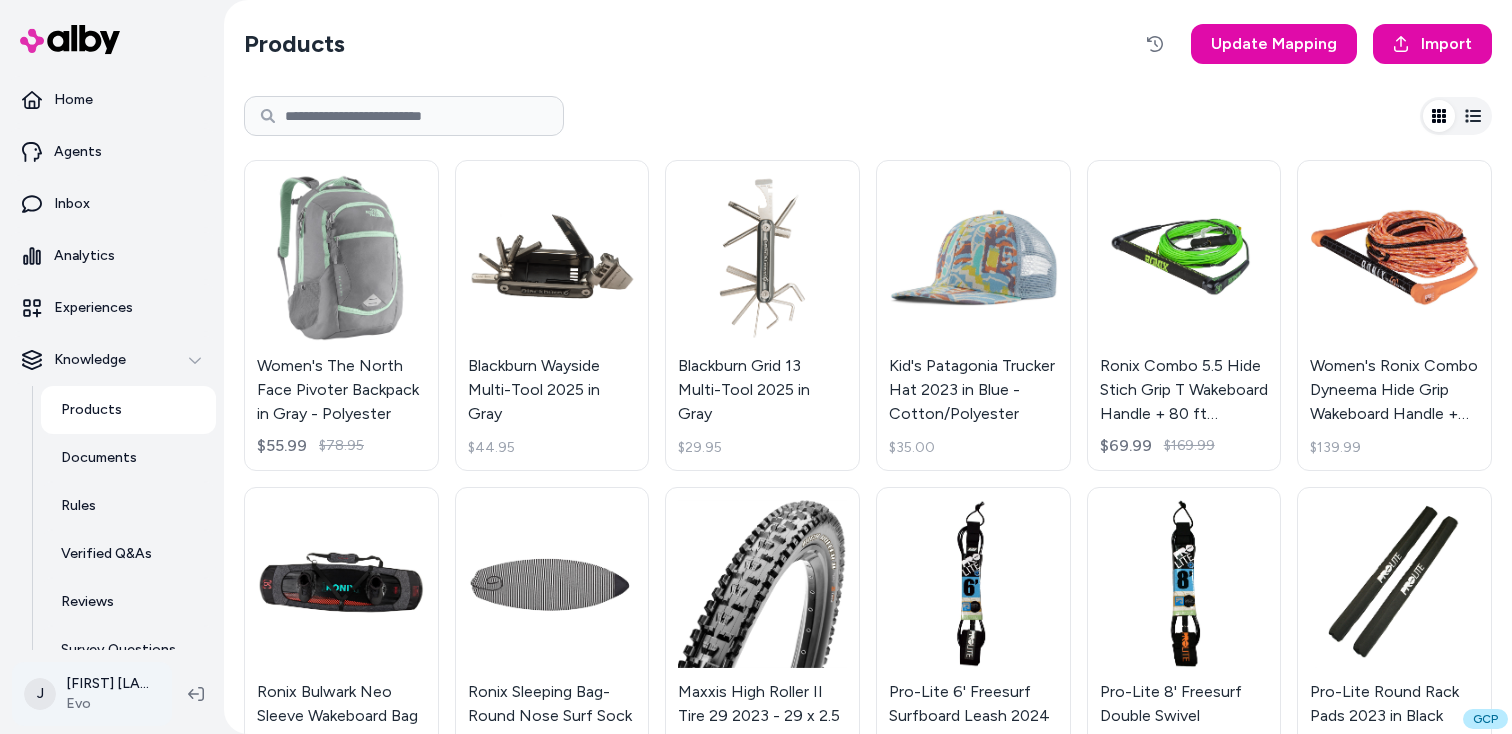 click on "[HOME] [AGENTS] [INBOX] [ANALYTICS] [EXPERIENCES] [KNOWLEDGE] [PRODUCTS] [DOCUMENTS] [RULES] [VERIFIED] [Q&AS] [REVIEWS] [SURVEY] [QUESTIONS] [INTEGRATIONS] [FIRST] [LAST] [BRAND] [PRODUCTS] [UPDATE] [MAPPING] [IMPORT] [WOMEN'S] [BRAND] [PRODUCT] [IN] [COLOR] - [MATERIAL] [$PRICE] [$PRICE] [BRAND] [PRODUCT] [IN] [COLOR] [$PRICE] [BRAND] [PRODUCT] [IN] [COLOR] [$PRICE] [KID'S] [BRAND] [PRODUCT] [IN] [COLOR] - [MATERIAL] [$PRICE] [BRAND] [PRODUCT] [HANDLE] + [MAINLINE] [YEAR] [IN] [COLOR] [$PRICE] [$PRICE] [WOMEN'S] [BRAND] [PRODUCT] [HANDLE] + [MAINLINE] [YEAR] [IN] [COLOR] [$PRICE] [BRAND] [PRODUCT] [BAG] [YEAR] - [SIZE] [IN] [COLOR] [$PRICE] [BRAND] [PRODUCT] [YEAR] - [SIZE] [IN] [COLOR] [$PRICE] [BRAND] [PRODUCT] [YEAR] - [SIZE] [WT] [IN] [COLOR] [$PRICE] [$PRICE] [BRAND] [YEAR] - [SIZE] [IN] [COLOR] - [MATERIAL] [$PRICE] [BRAND] [YEAR] - [SIZE] [IN] [COLOR] - [MATERIAL] [$PRICE] [BRAND] [PRODUCT] [YEAR] [IN] [COLOR] [$PRICE]" at bounding box center (756, 367) 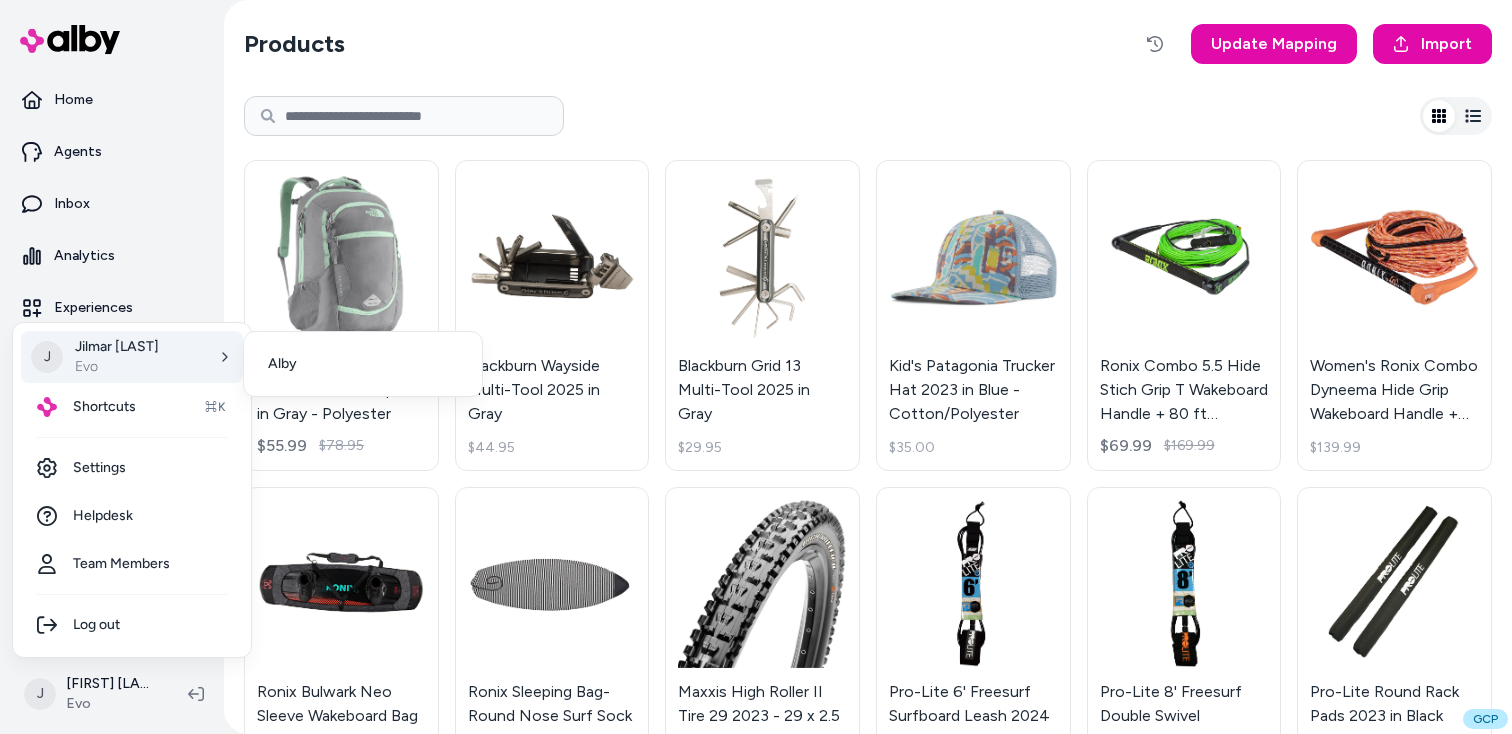 click on "Evo" at bounding box center (117, 367) 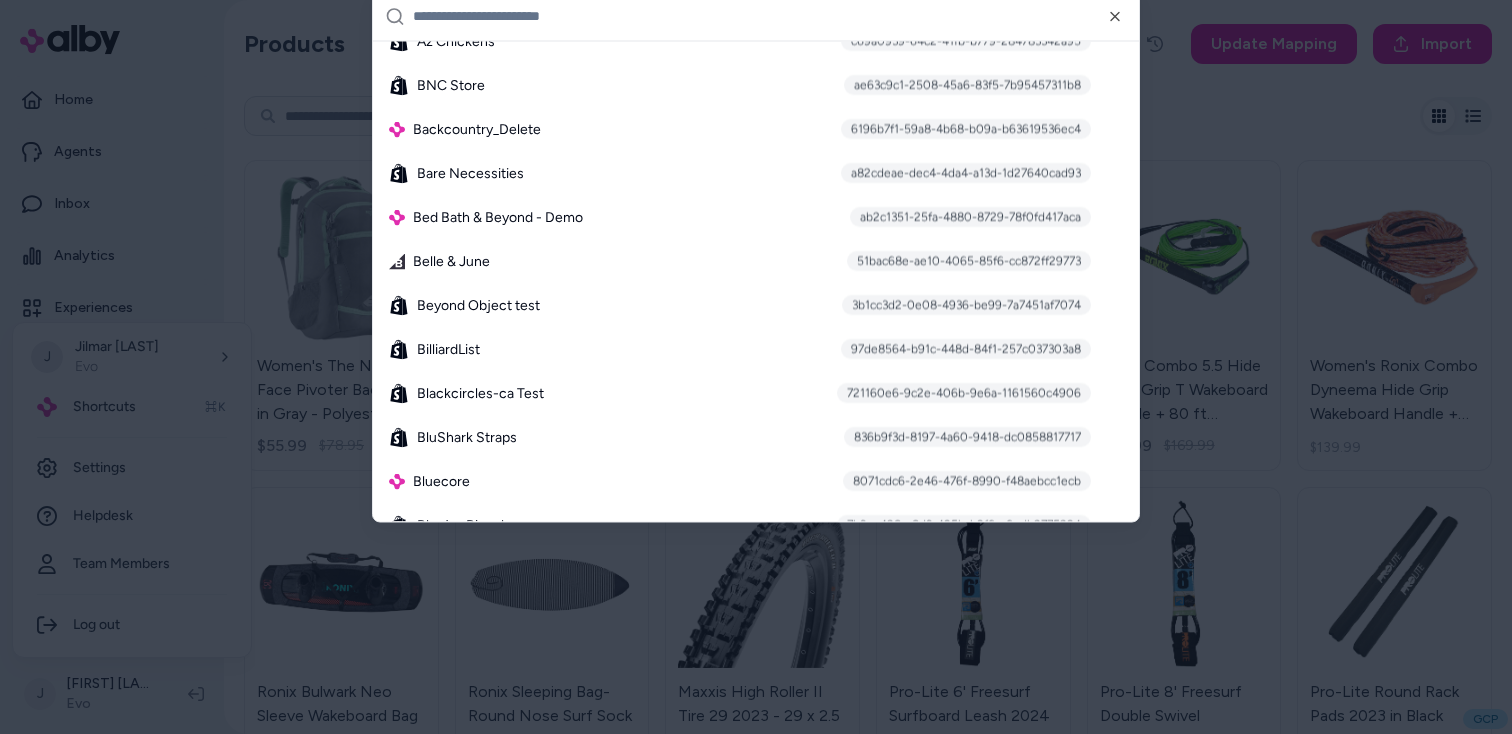 scroll, scrollTop: 1338, scrollLeft: 0, axis: vertical 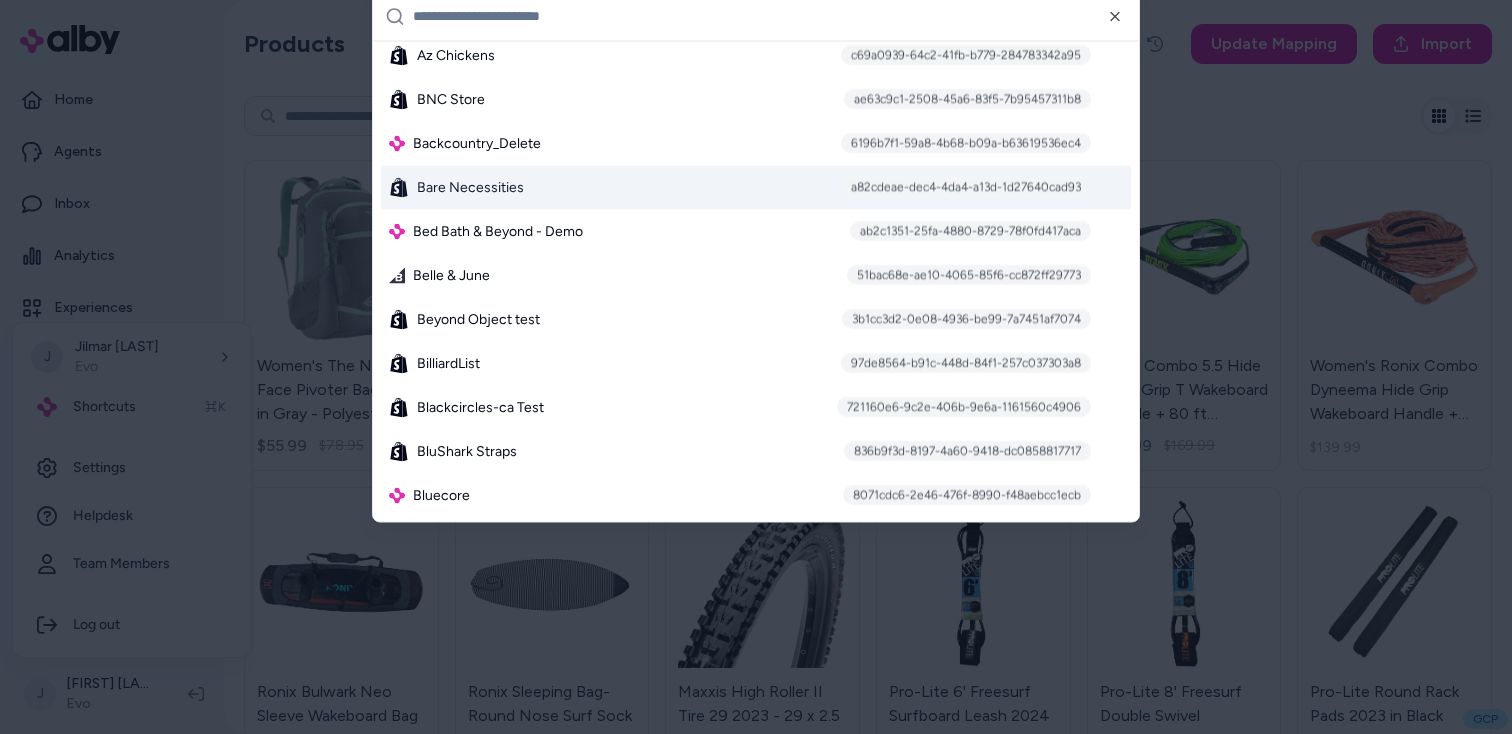 click on "Bare Necessities a82cdeae-dec4-4da4-a13d-1d27640cad93" at bounding box center [756, 187] 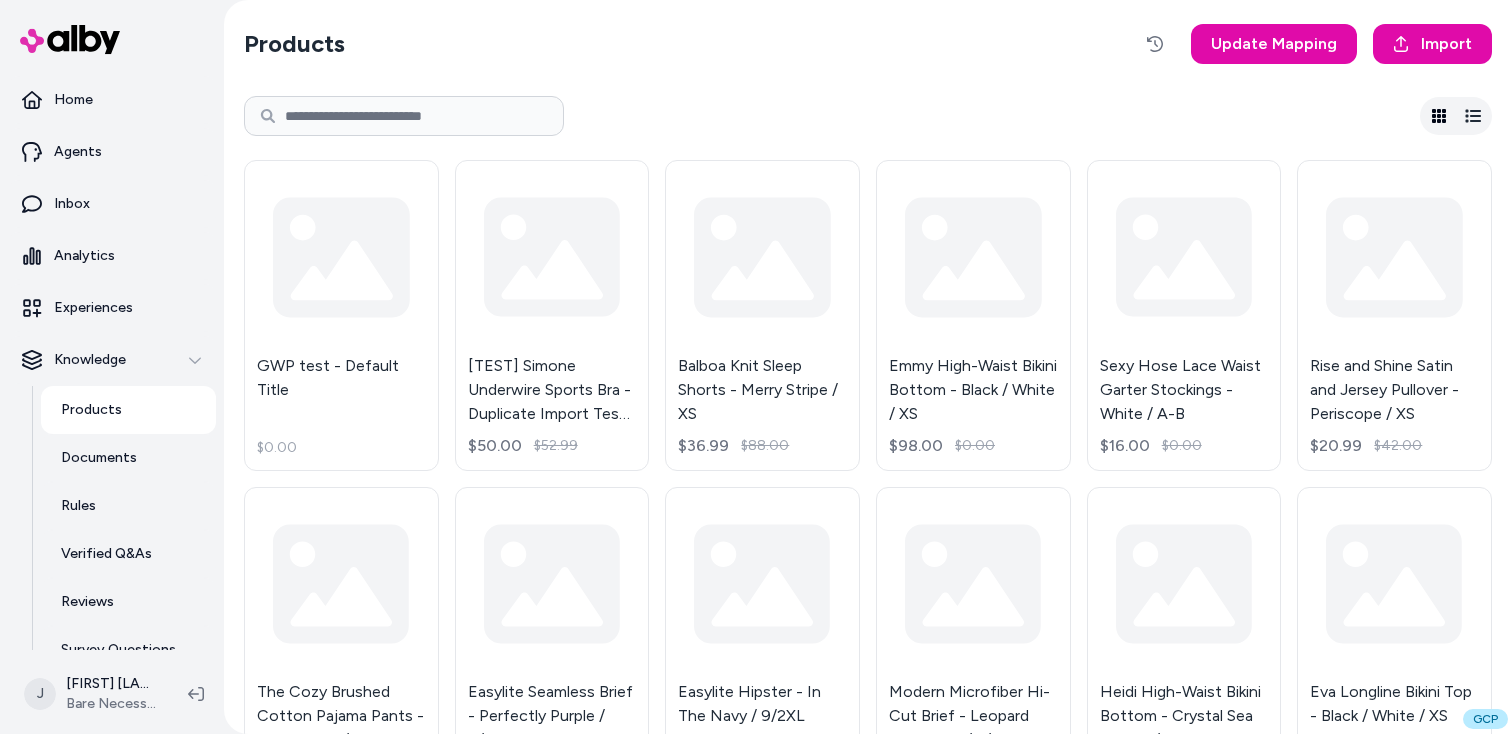 scroll, scrollTop: 0, scrollLeft: 0, axis: both 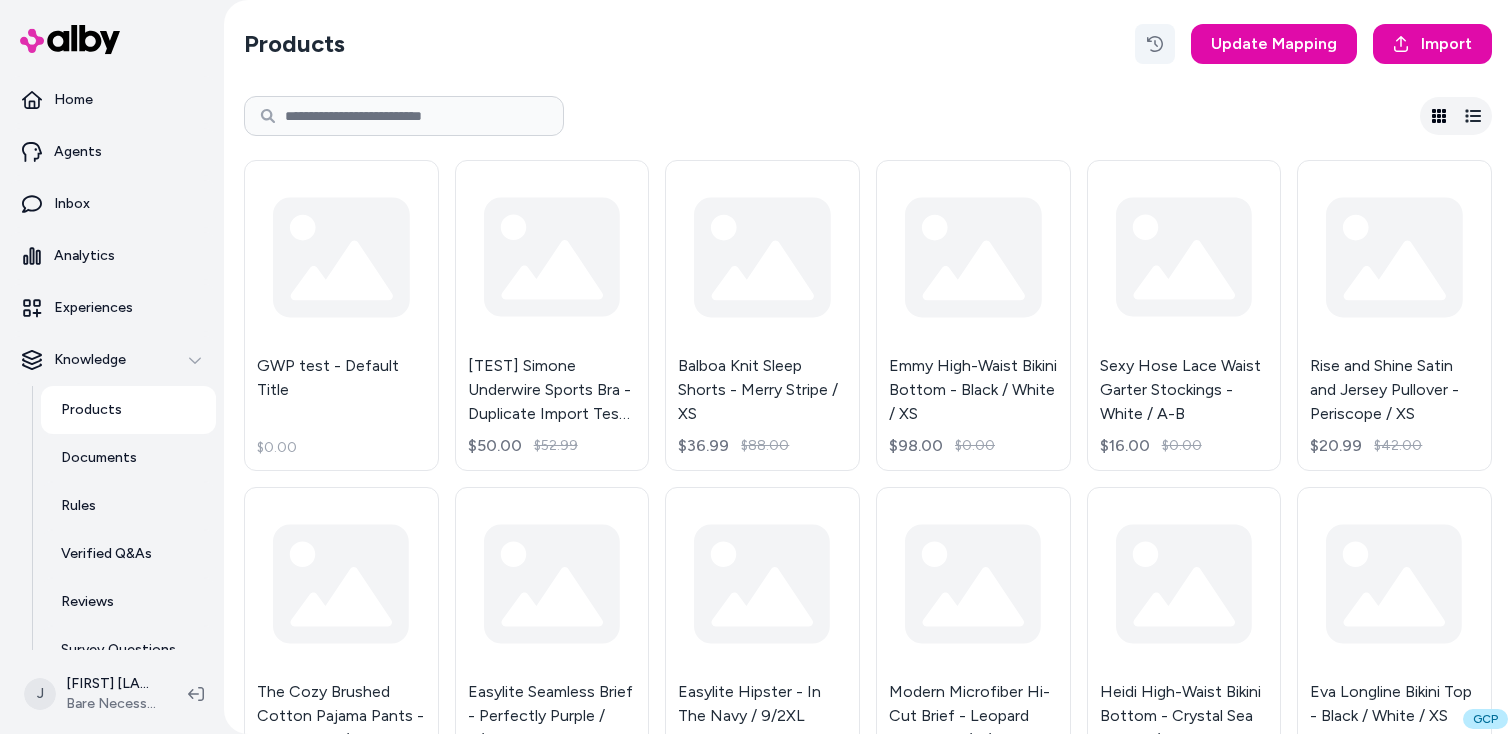click at bounding box center (1155, 44) 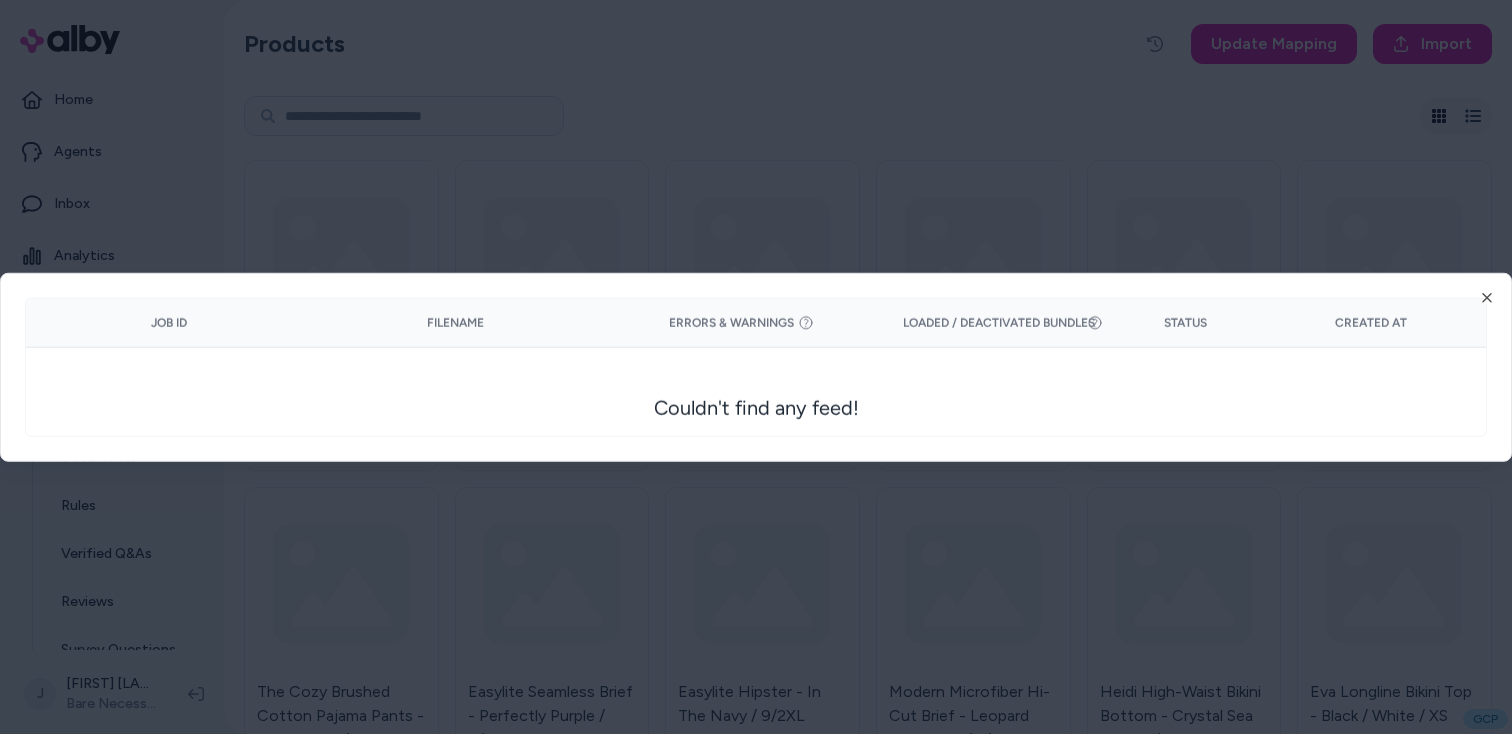 type 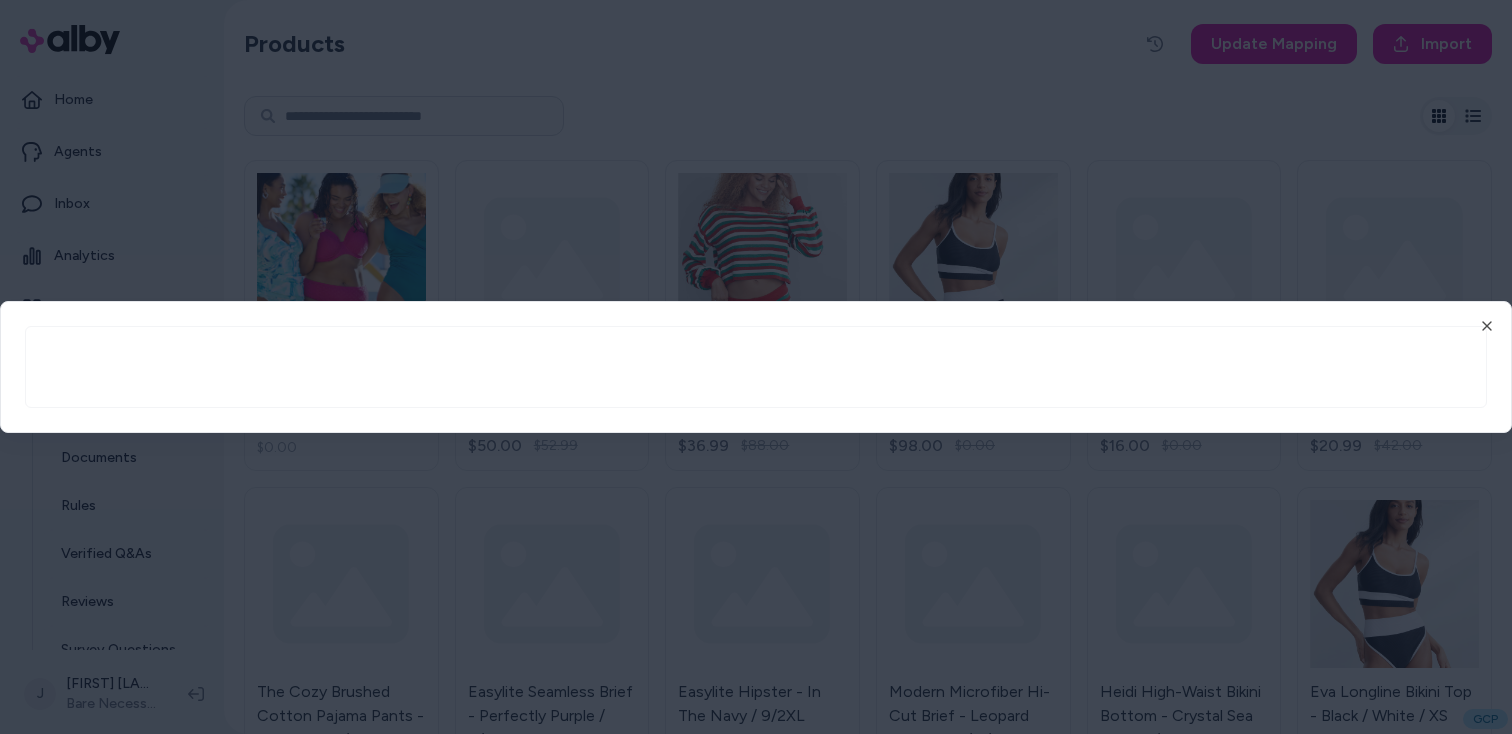 click at bounding box center [756, 367] 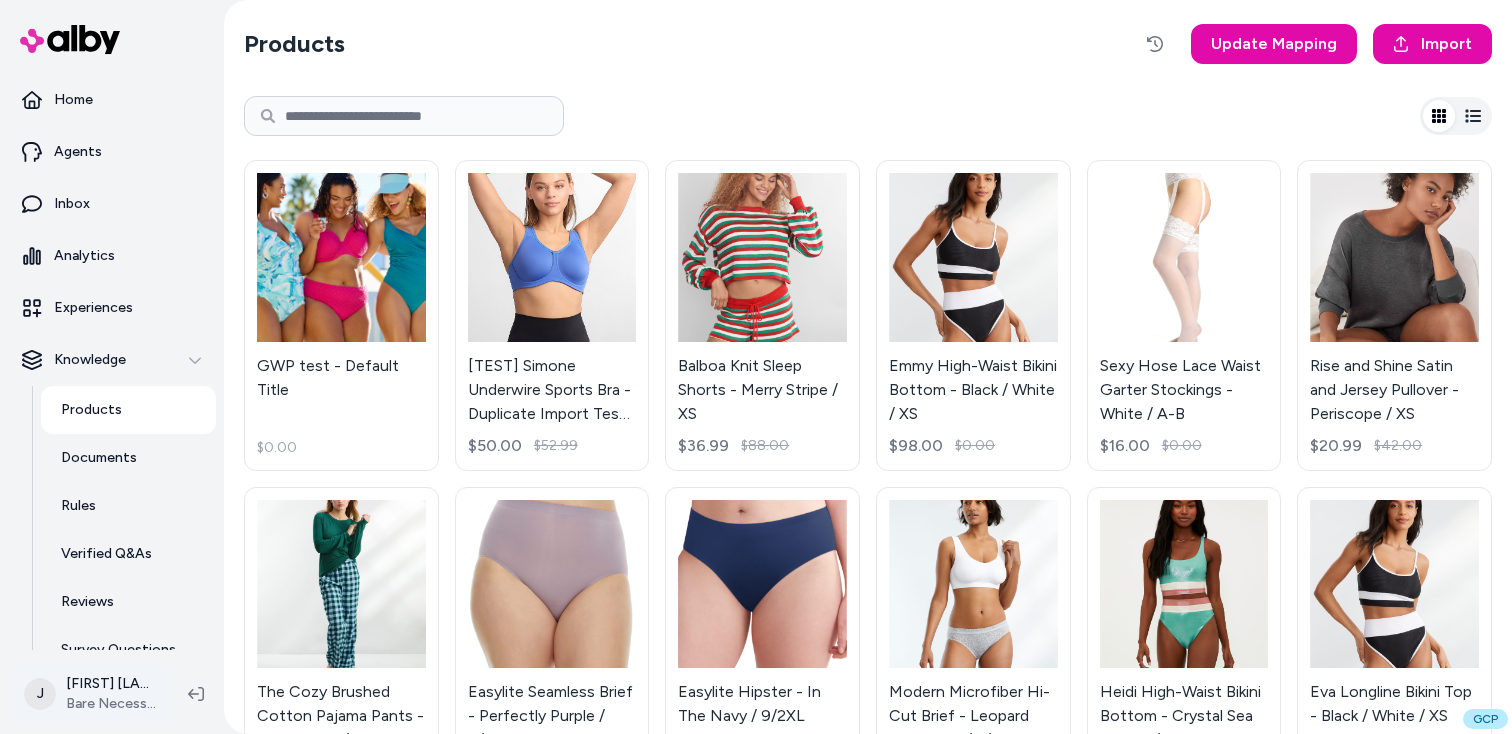 click on "Home Agents Inbox Analytics Experiences Knowledge Products Documents Rules Verified Q&As Reviews Survey Questions Integrations J Jilmar Almeida Bare Necessities Products Update Mapping   Import GWP test - Default Title $0.00 [TEST] Simone Underwire Sports Bra - Duplicate Import Test - Coronet Blue / 32 / C $50.00 $52.99 Balboa Knit Sleep Shorts - Merry Stripe / XS $36.99 $88.00 Emmy High-Waist Bikini Bottom - Black / White / XS $98.00 $0.00 Sexy Hose Lace Waist Garter Stockings - White / A-B $16.00 $0.00 Rise and Shine Satin and Jersey Pullover - Periscope / XS $20.99 $42.00 The Cozy Brushed Cotton Pajama Pants - Green Buff / S $22.50 $45.00 Easylite Seamless Brief - Perfectly Purple / 6/M $4.99 $12.50 Easylite Hipster - In The Navy / 9/2XL $4.99 $13.00 Modern Microfiber Hi-Cut Brief - Leopard Print Grey / 7/L $2.99 $12.50 Heidi High-Waist Bikini Bottom - Crystal Sea Sparkle / M $53.99 $108.00 Eva Longline Bikini Top - Black / White / XS $98.00 $0.00 Callie Knit Lounge Sweater - Candy / XS $56.99 $138.00 GCP" at bounding box center (756, 367) 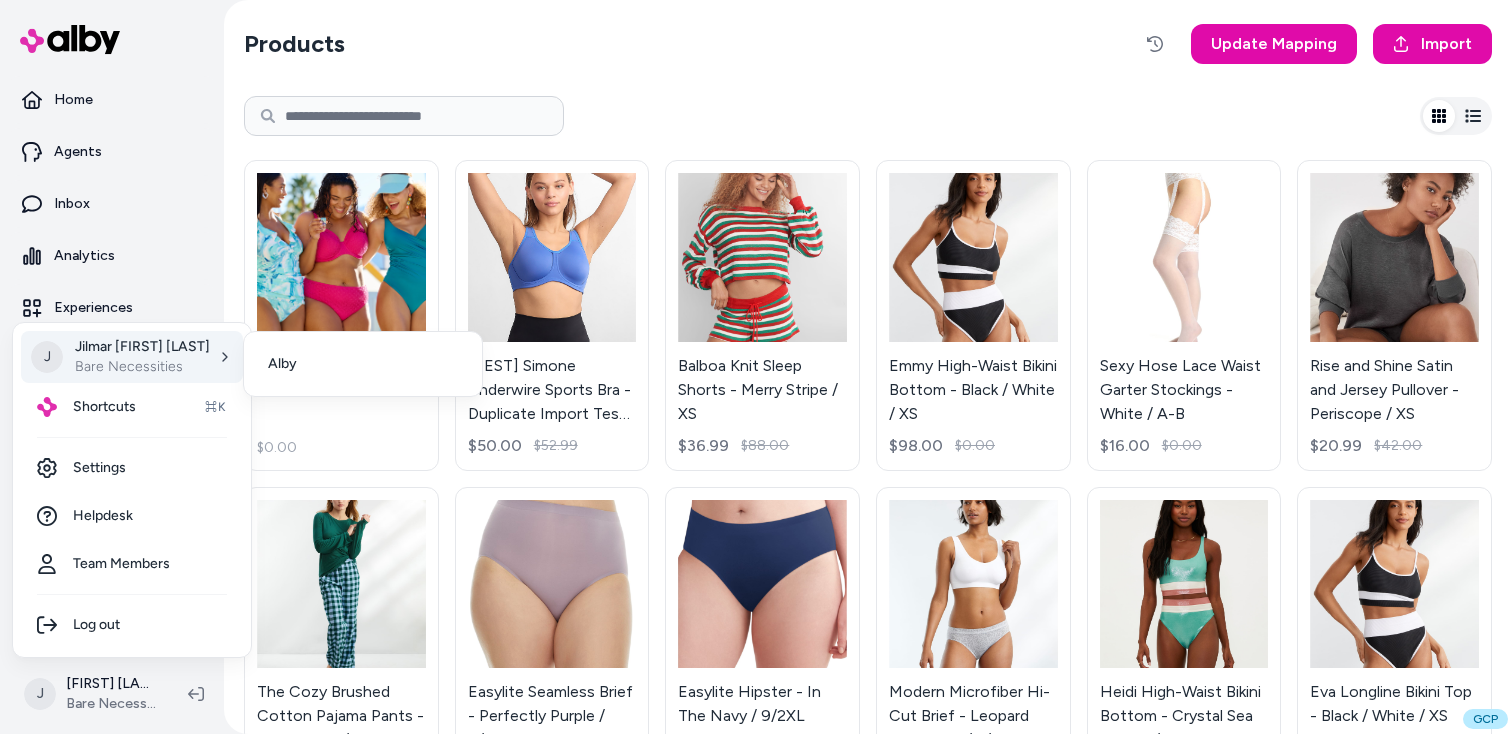 click on "J Jilmar   Almeida Bare Necessities" at bounding box center (132, 357) 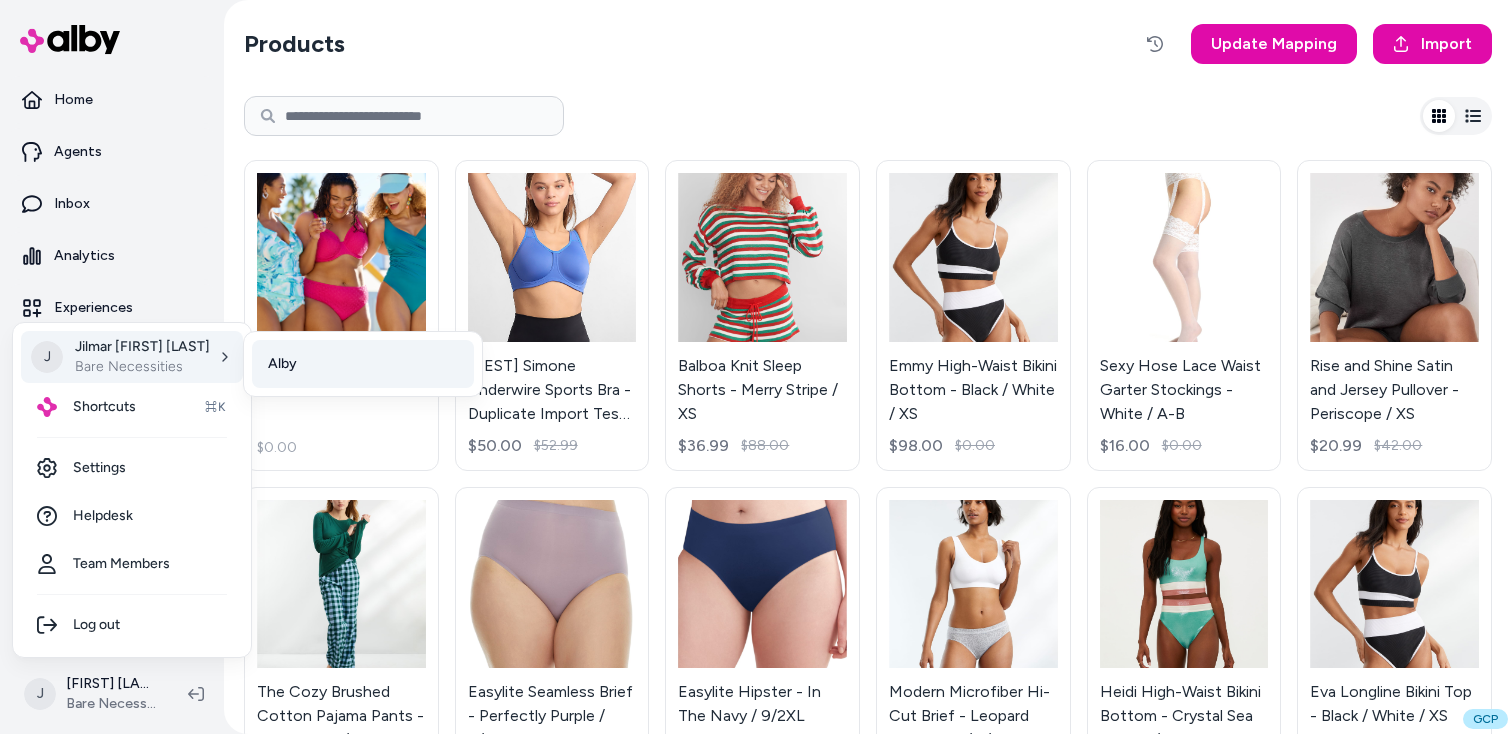 click on "Alby" at bounding box center [363, 364] 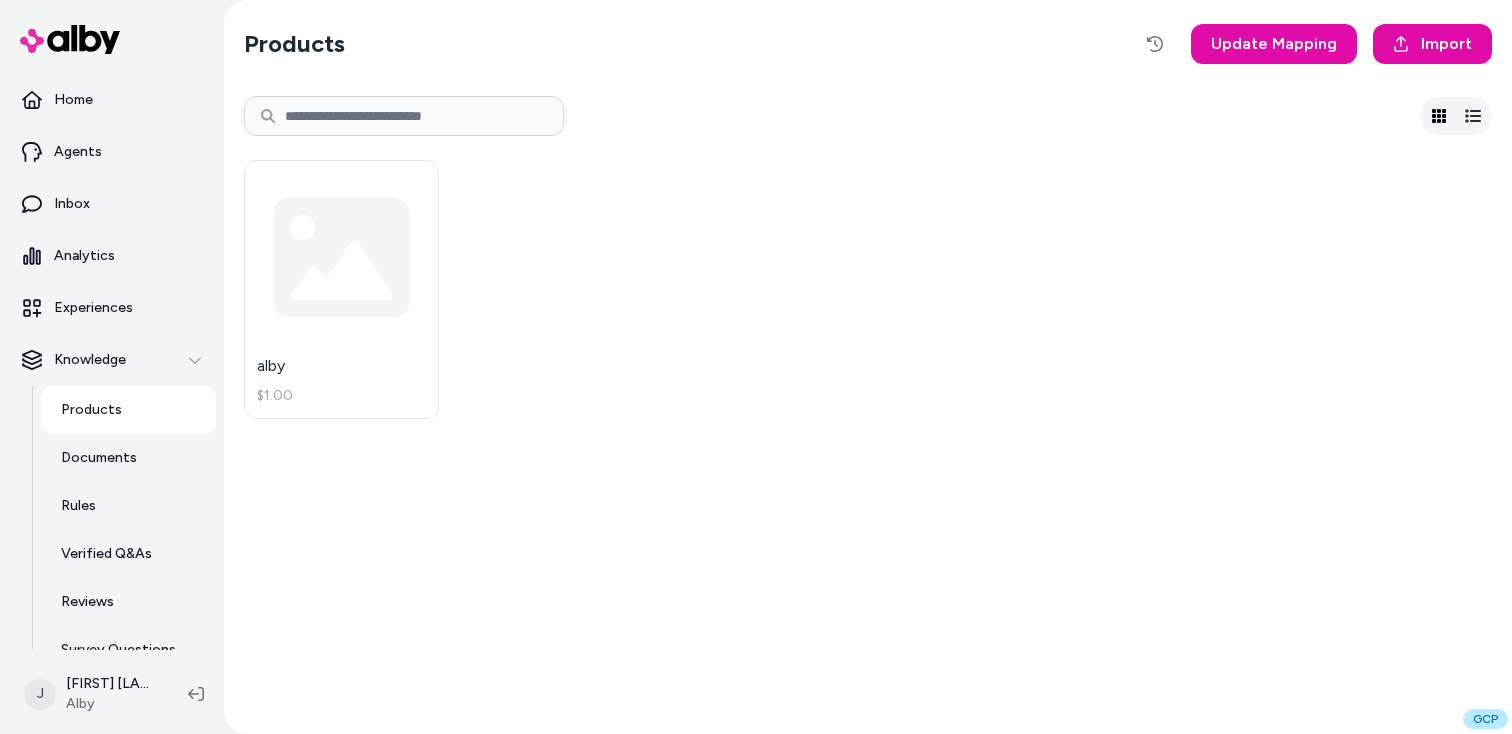 scroll, scrollTop: 0, scrollLeft: 0, axis: both 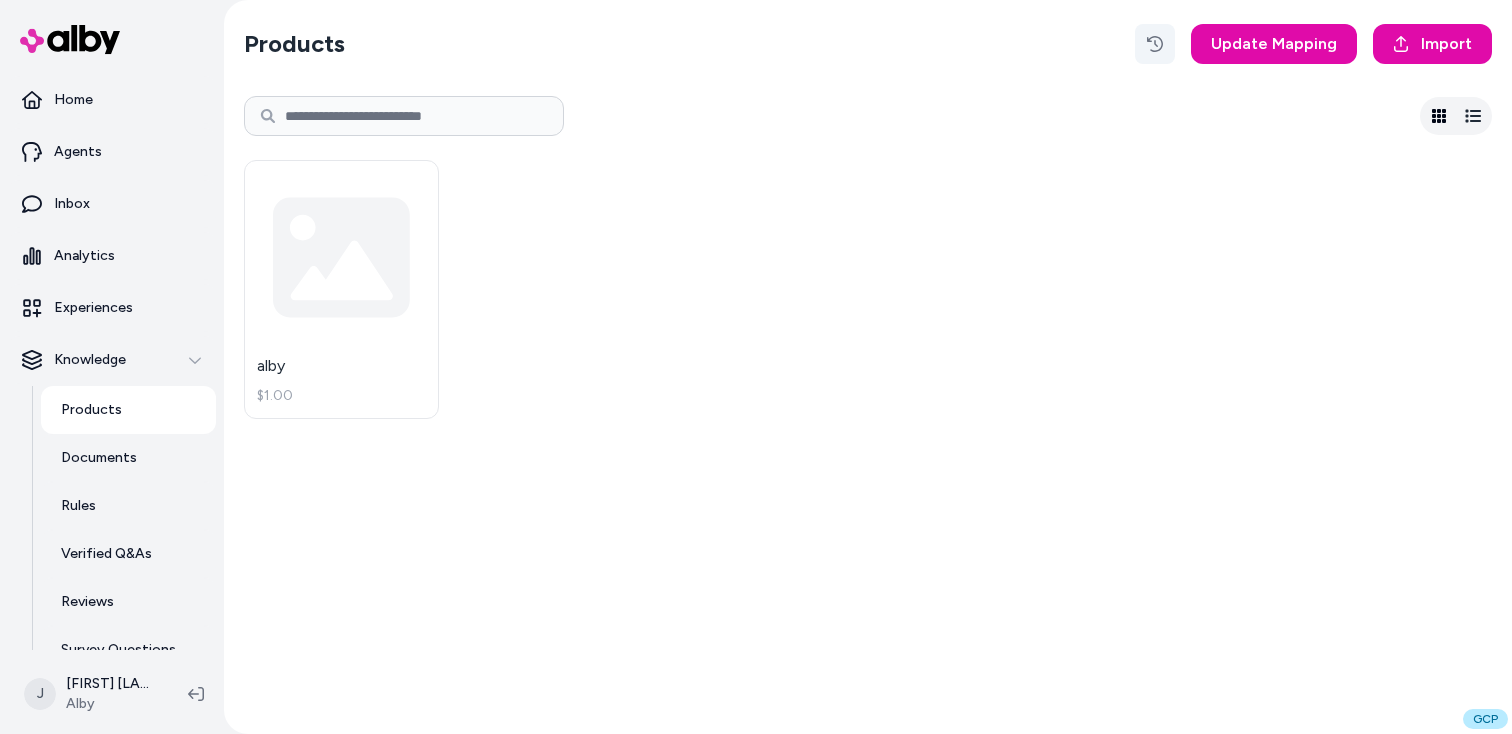 click 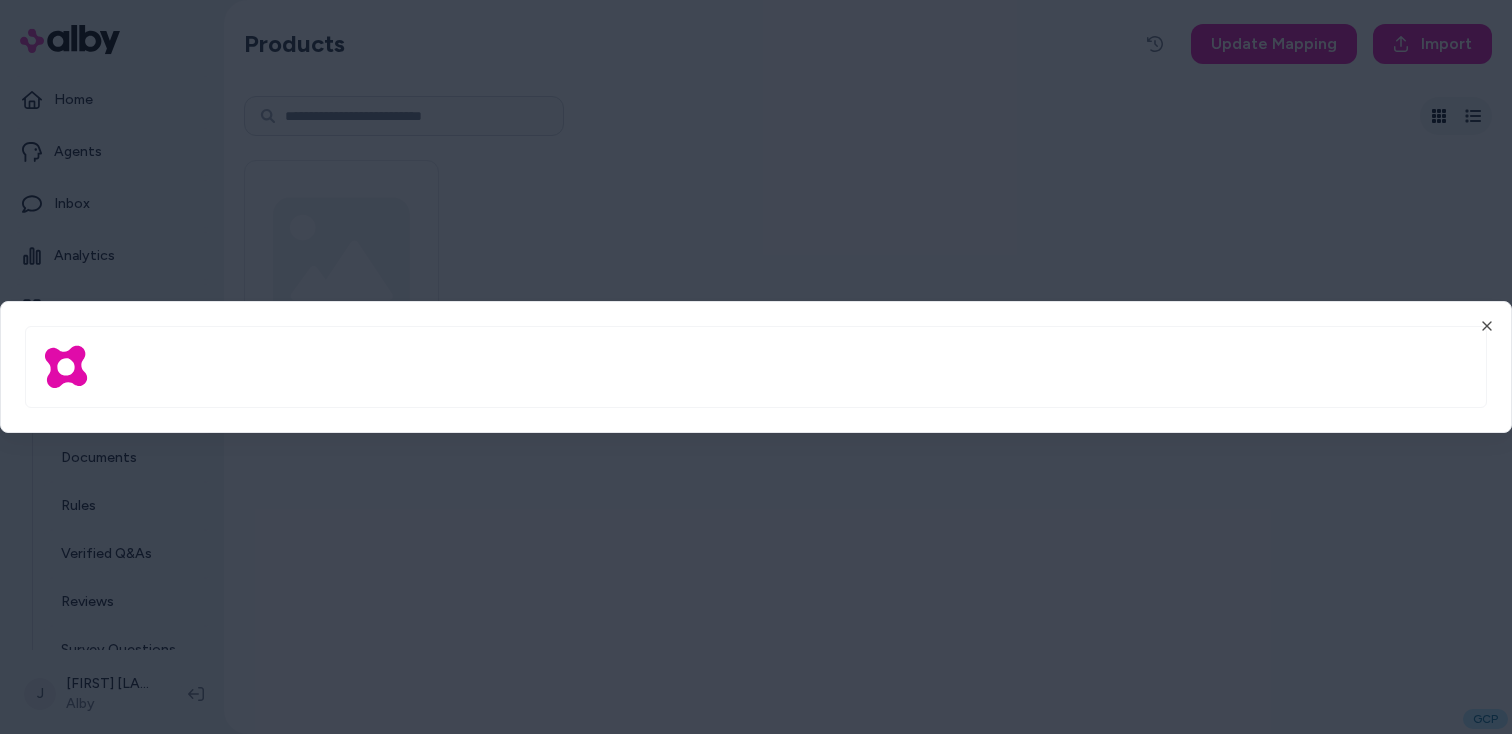type 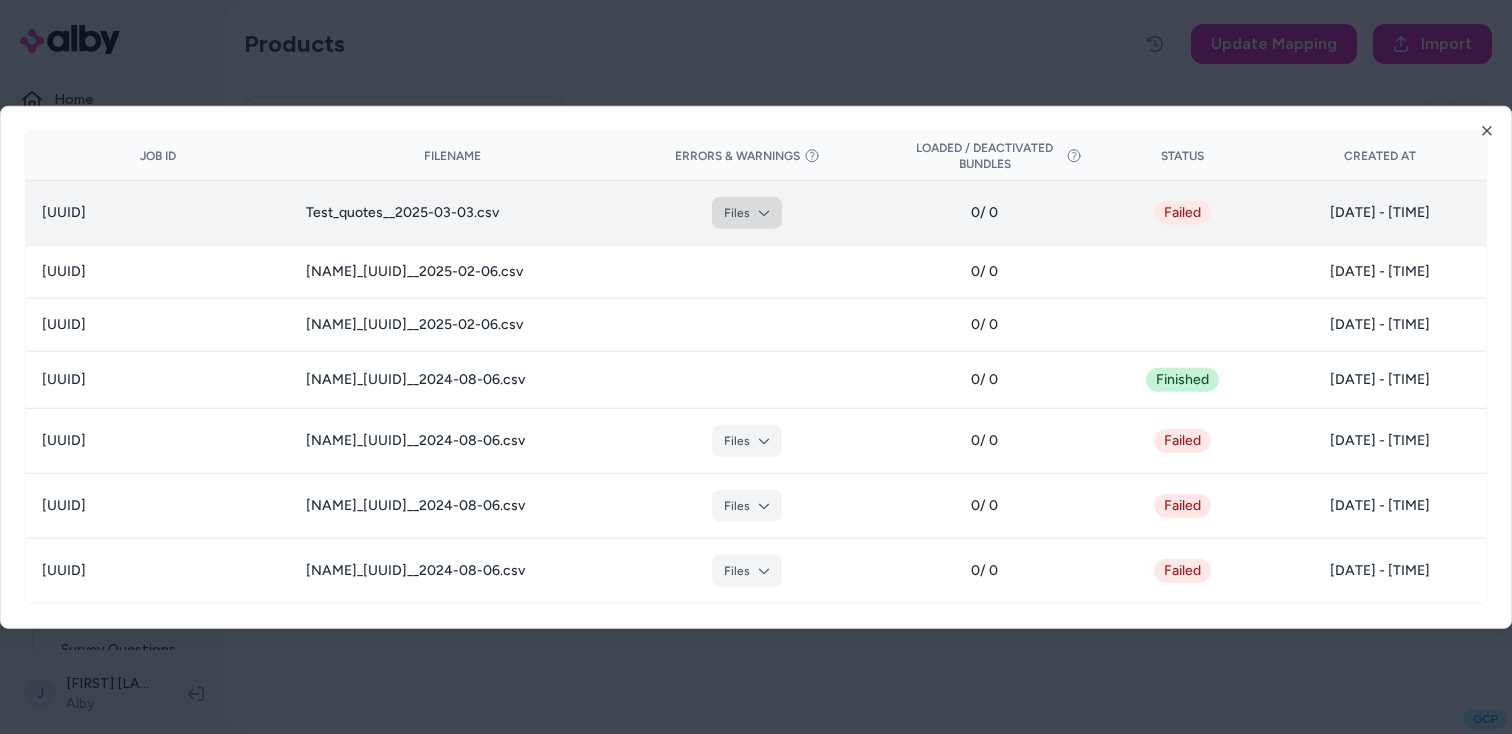 click on "Files" at bounding box center (747, 212) 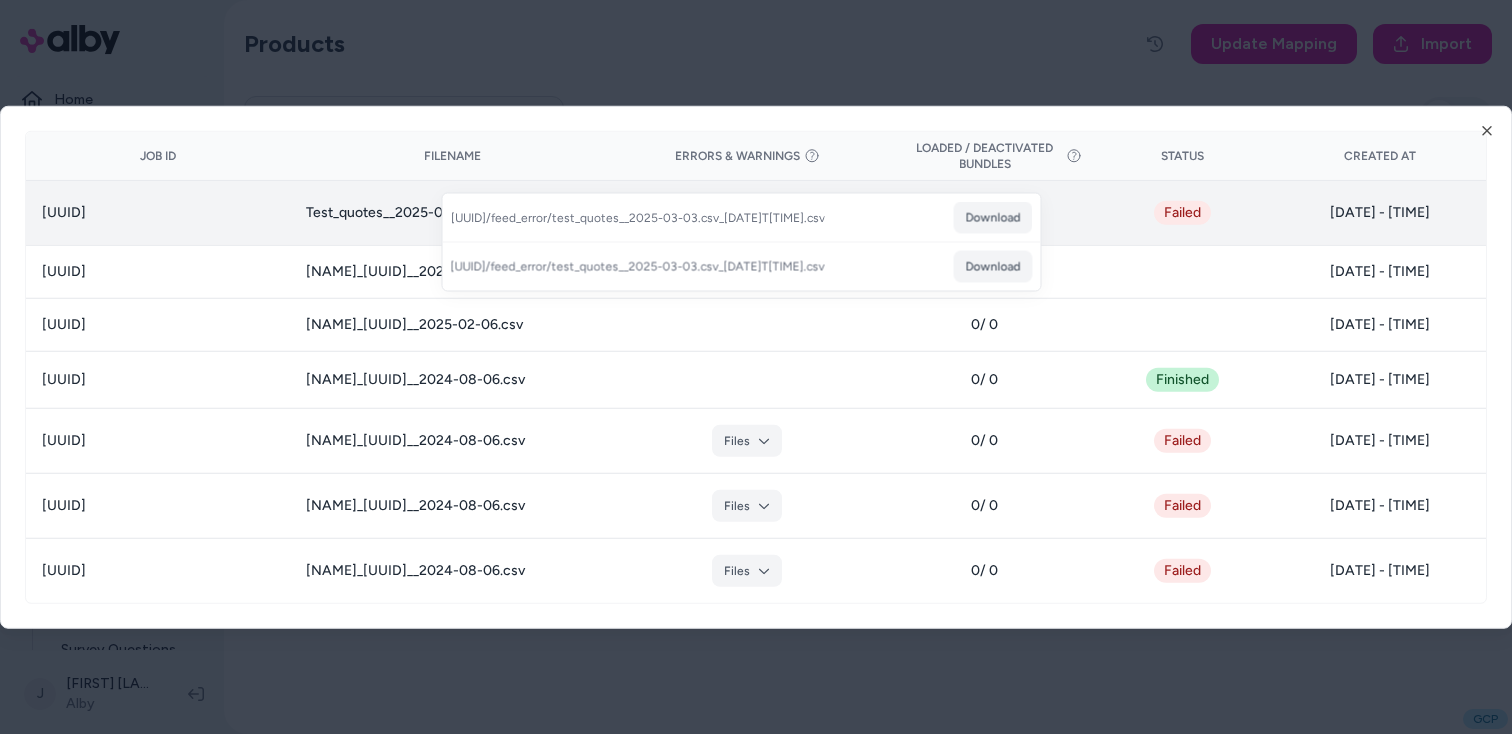 click on "Files" at bounding box center [747, 212] 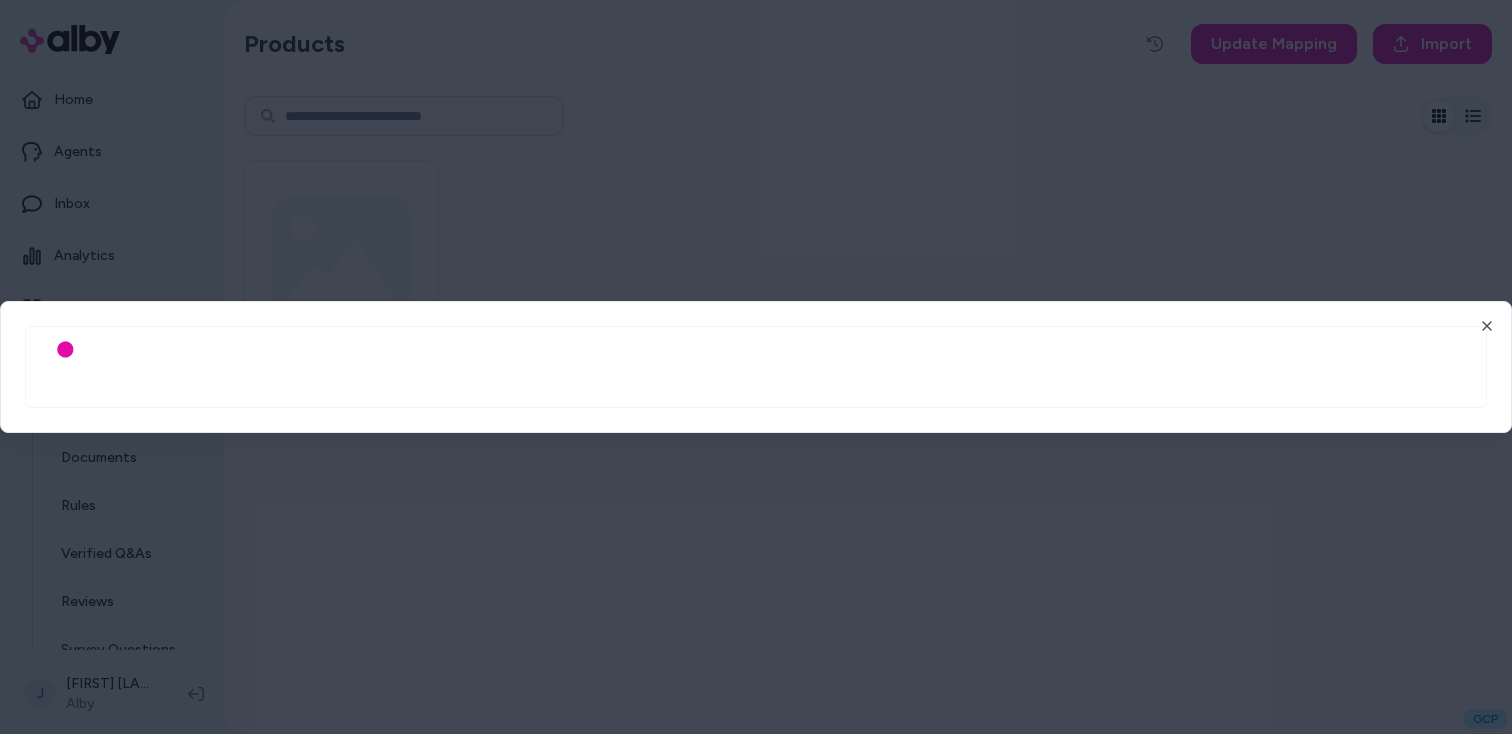click at bounding box center [756, 367] 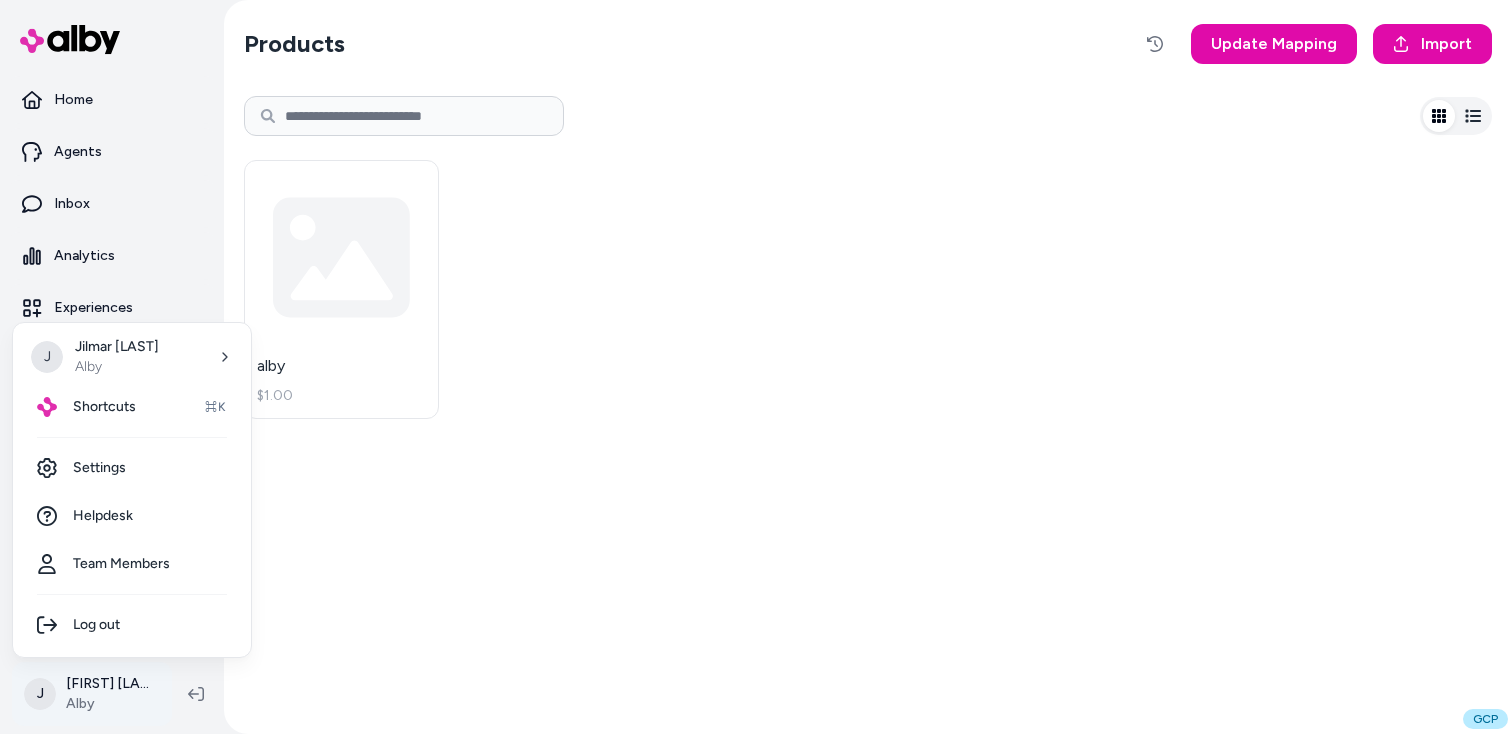 click on "Home Agents Inbox Analytics Experiences Knowledge Products Documents Rules Verified Q&As Reviews Survey Questions Integrations J Jilmar Almeida Alby Products Update Mapping   Import alby $1.00 GCP J Jilmar   Almeida Alby Shortcuts ⌘K Settings Helpdesk Team Members Log out" at bounding box center [756, 367] 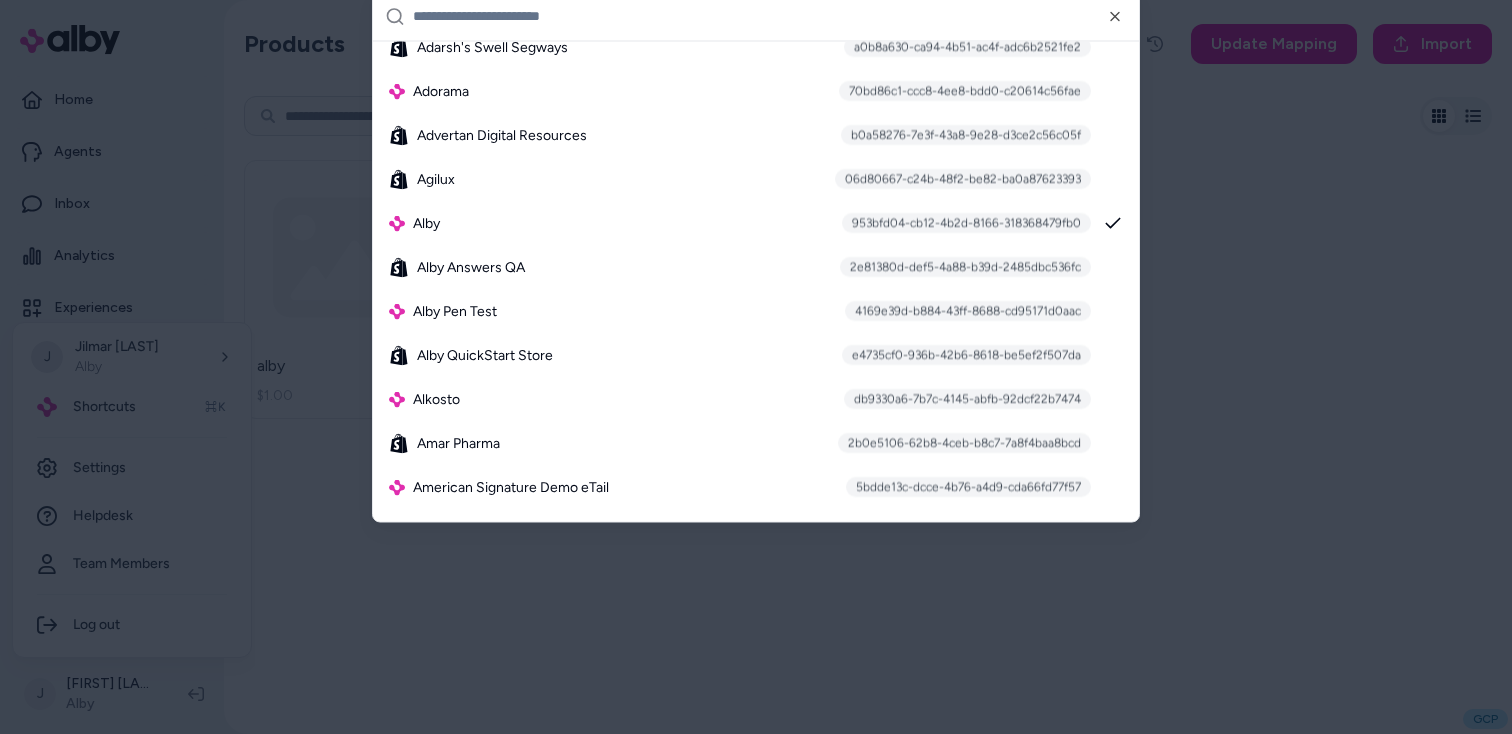 scroll, scrollTop: 515, scrollLeft: 0, axis: vertical 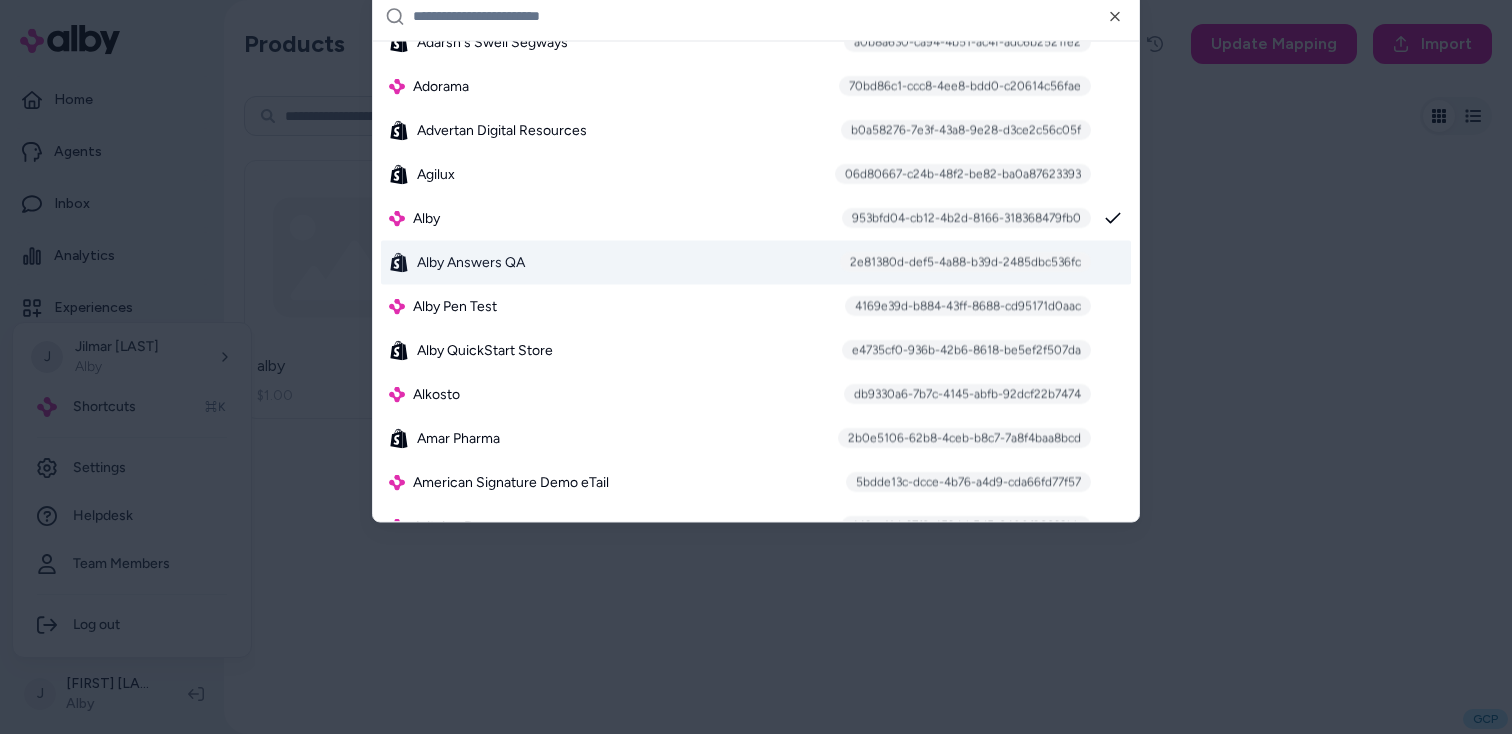 click on "Alby Answers QA" at bounding box center [471, 262] 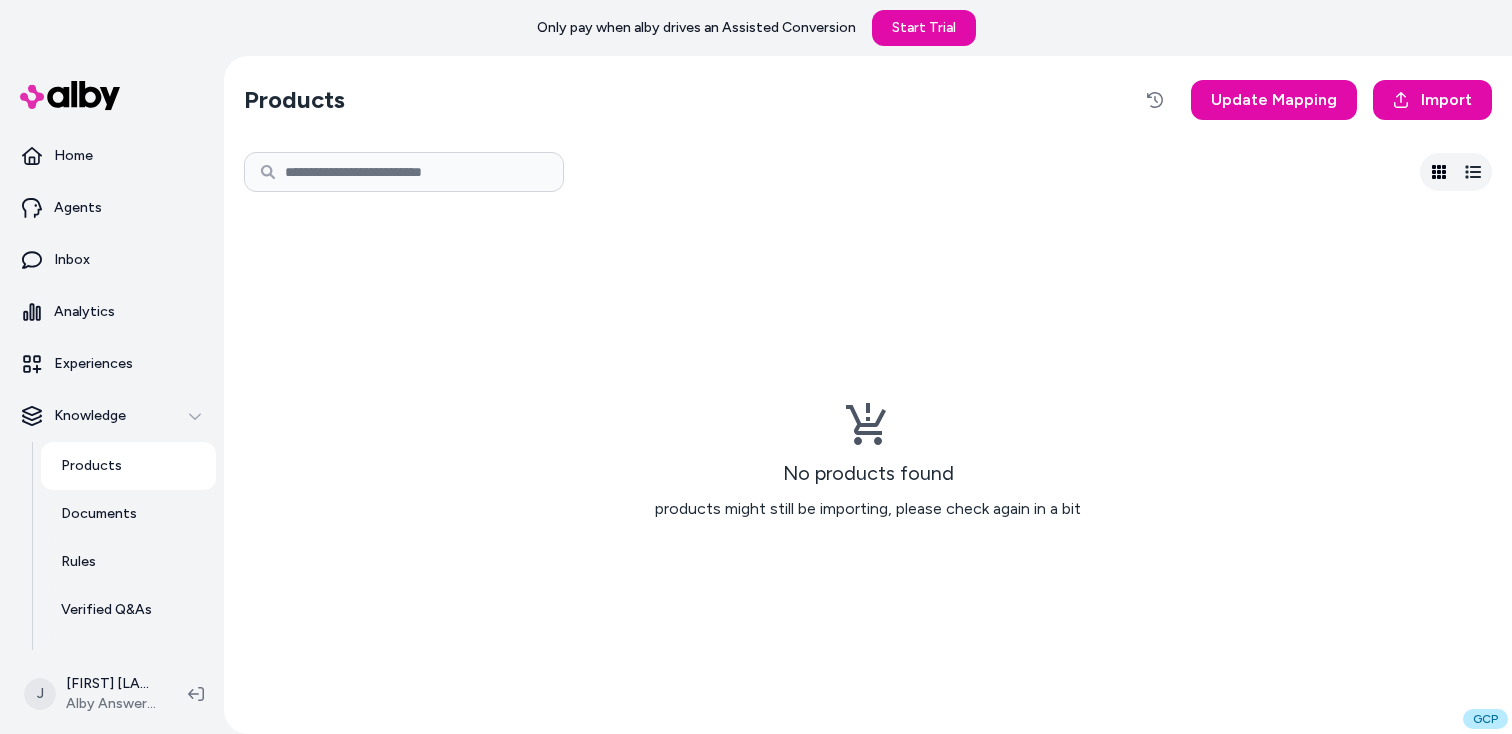 scroll, scrollTop: 0, scrollLeft: 0, axis: both 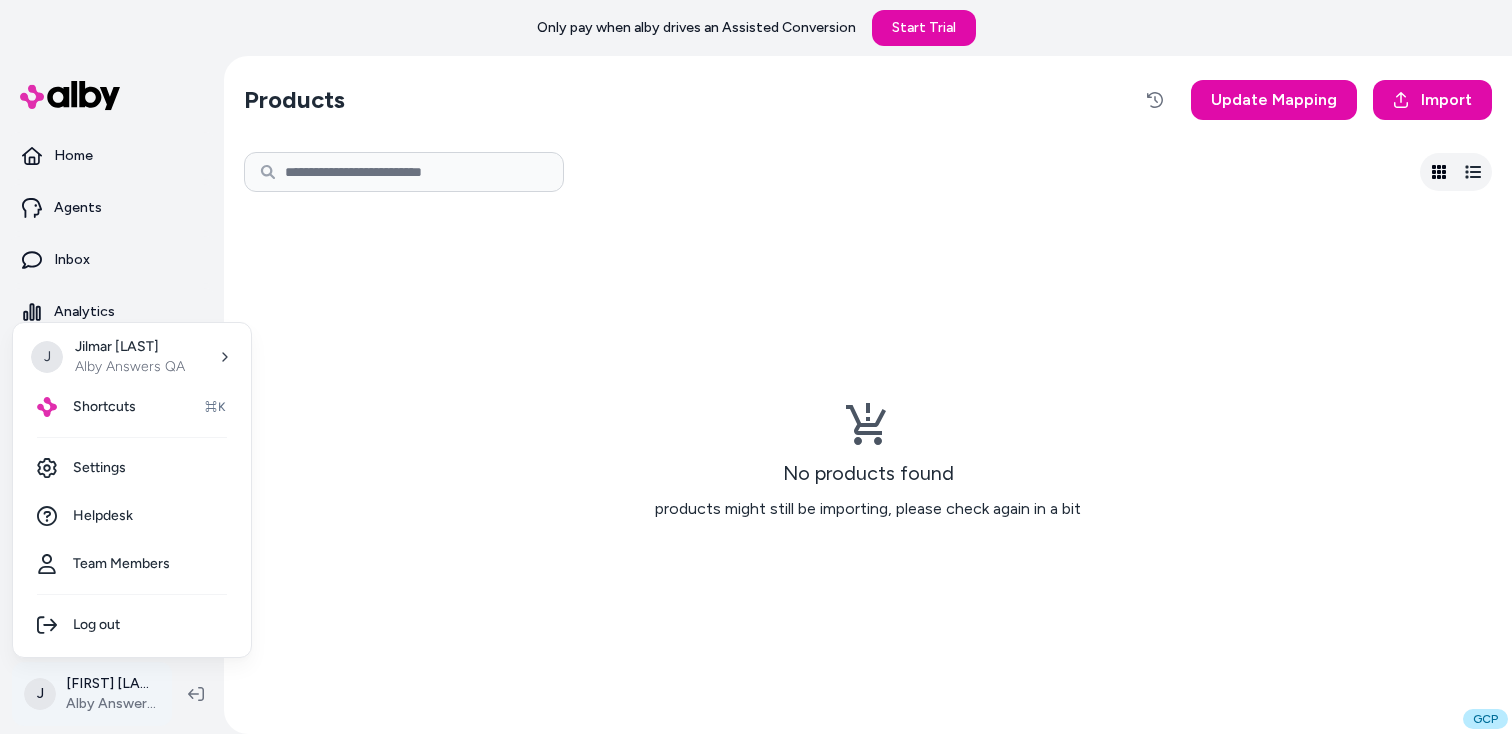 click on "Only pay when alby drives an Assisted Conversion Start Trial Home Agents Inbox Analytics Experiences Knowledge Products Documents Rules Verified Q&As Reviews Survey Questions Integrations J [FIRST] [LAST] Alby Answers QA Products Update Mapping Import No products found products might still be importing, please check again in a bit GCP J [FIRST] [LAST] Alby Answers QA Shortcuts ⌘K Settings Helpdesk Team Members Log out" at bounding box center [756, 367] 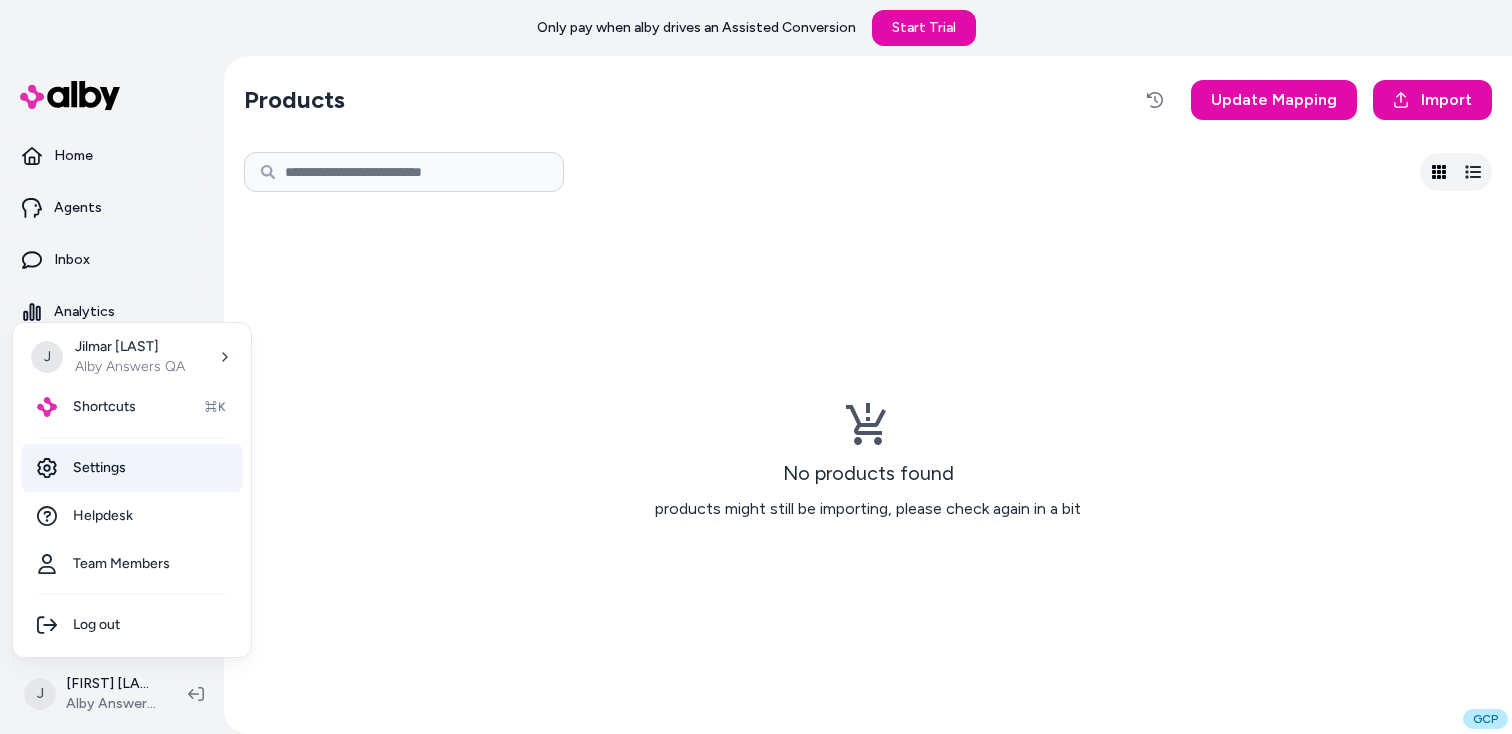 type 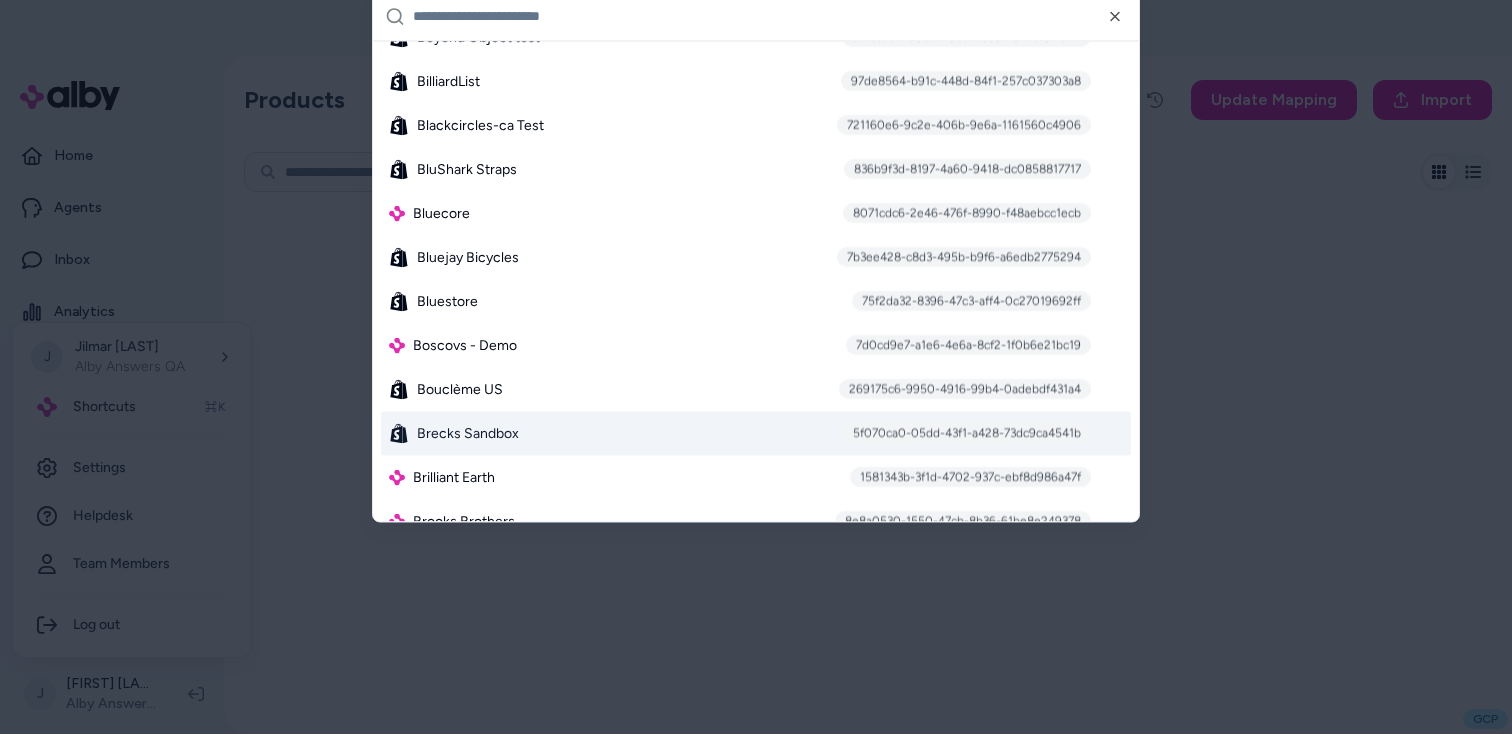scroll, scrollTop: 1529, scrollLeft: 0, axis: vertical 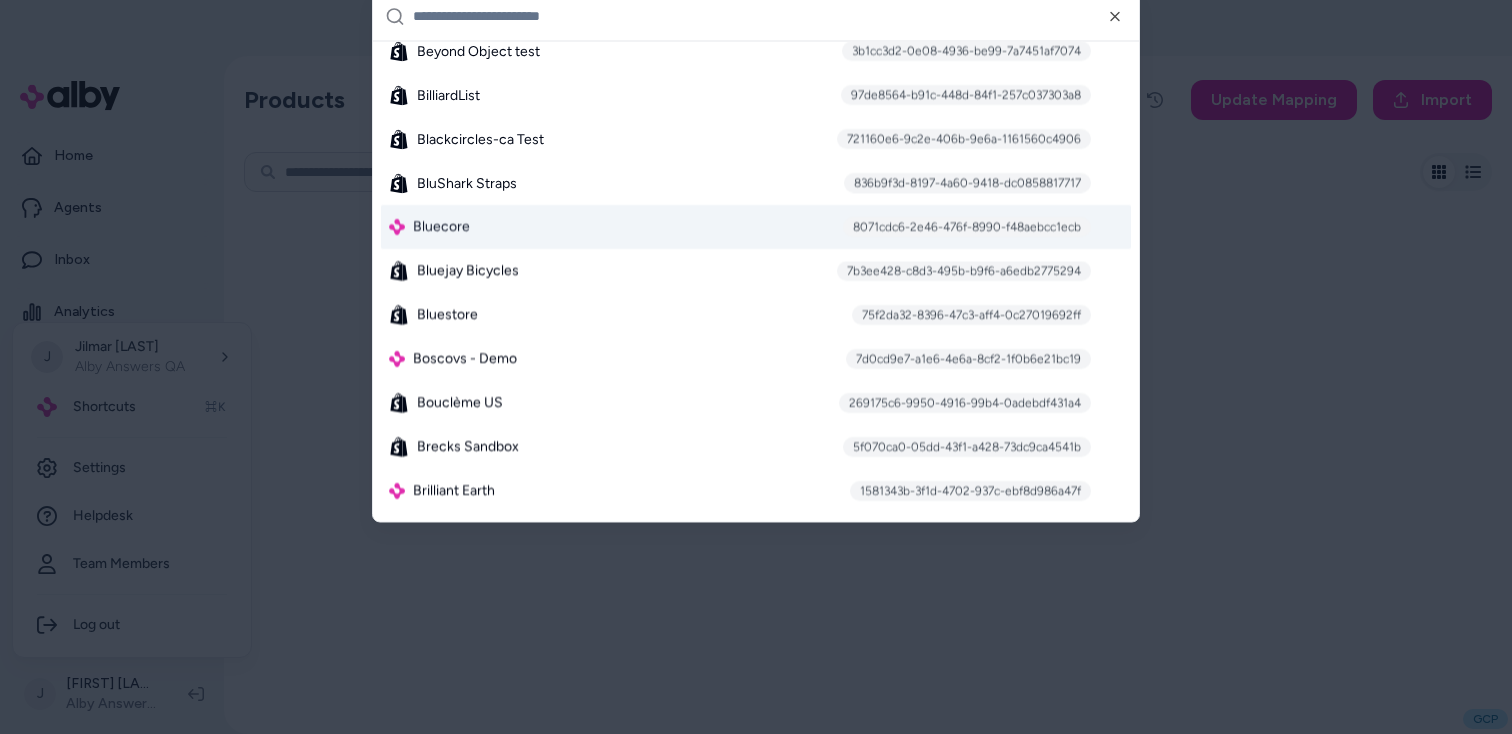 click on "Bluecore 8071cdc6-2e46-476f-8990-f48aebcc1ecb" at bounding box center (756, 227) 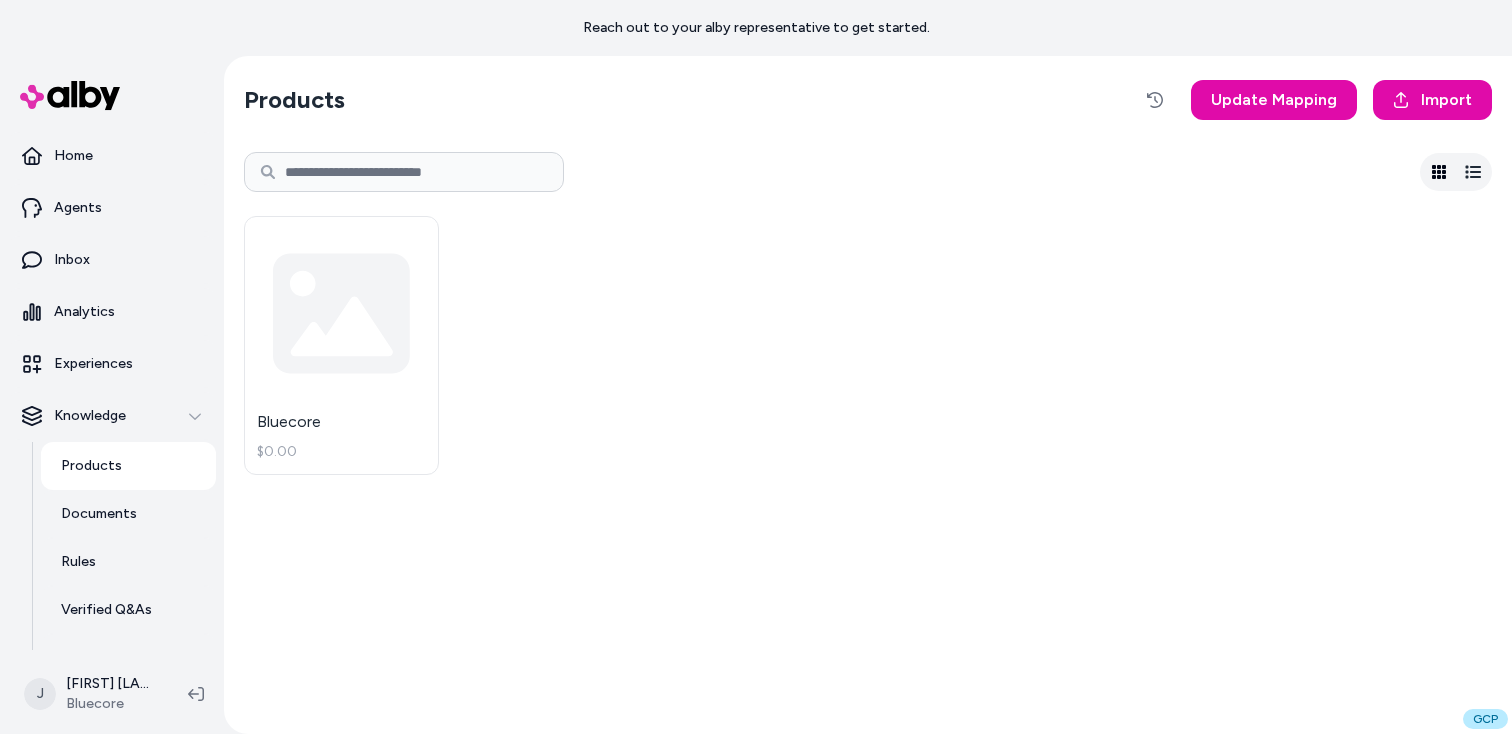 scroll, scrollTop: 0, scrollLeft: 0, axis: both 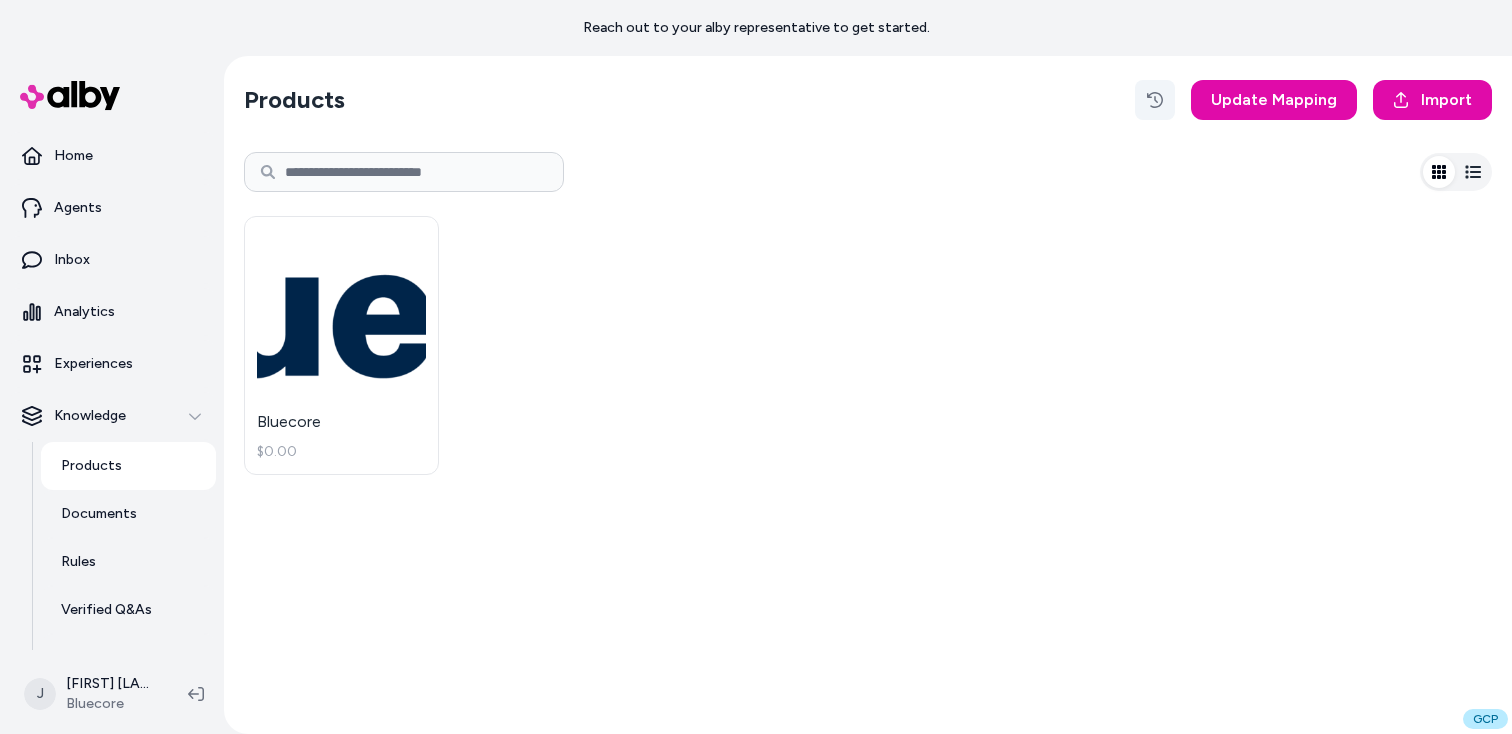 click at bounding box center (1155, 100) 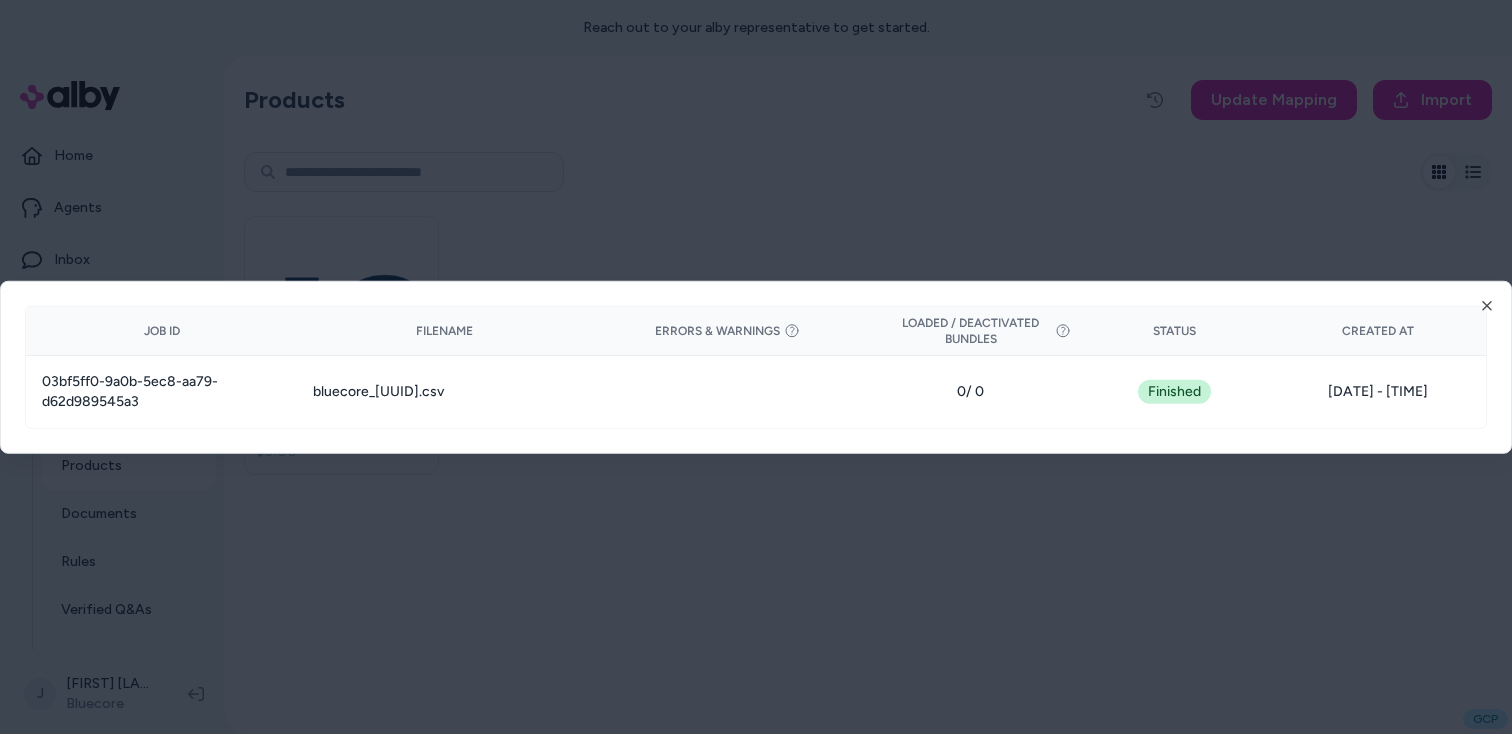 click at bounding box center (756, 367) 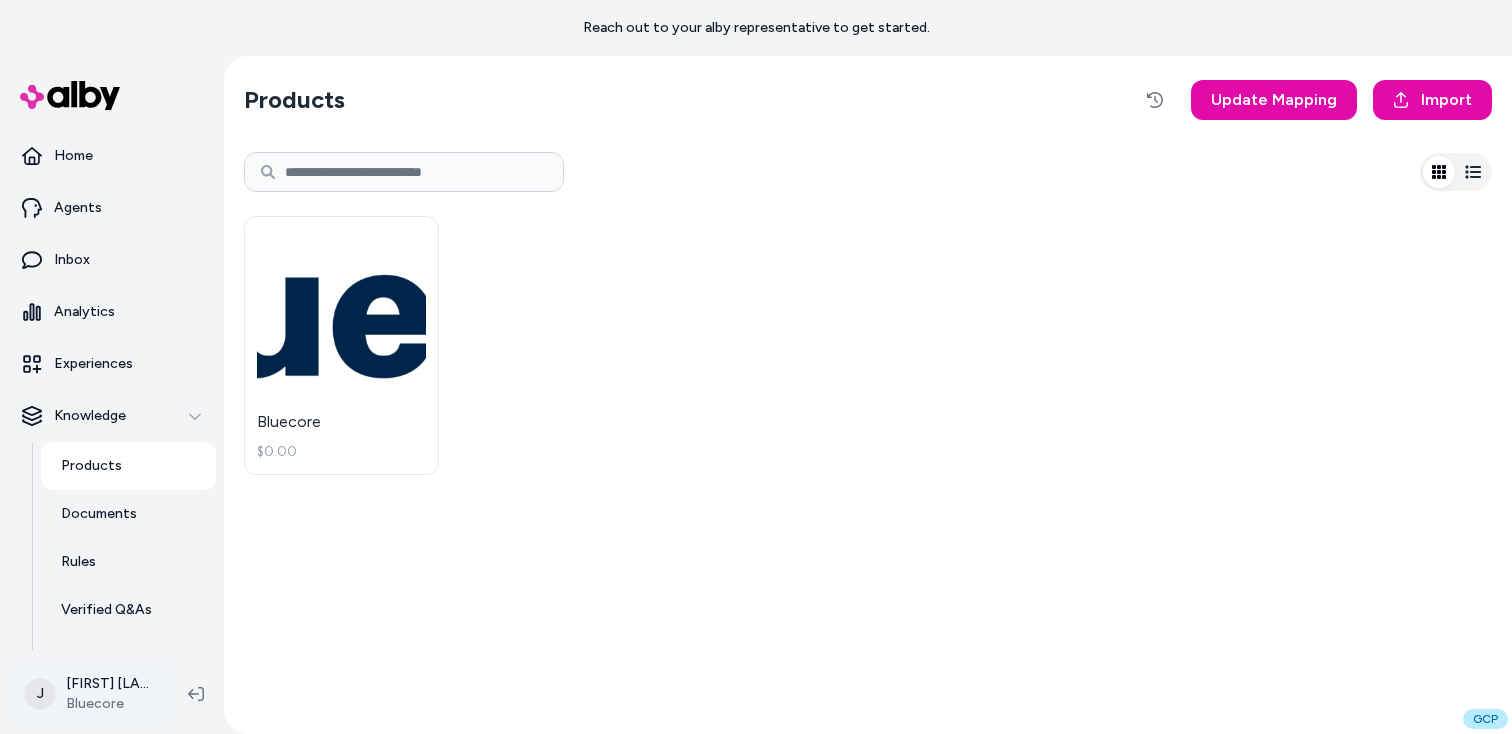 click on "Reach out to your alby representative to get started. Home Agents Inbox Analytics Experiences Knowledge Products Documents Rules Verified Q&As Reviews Survey Questions Integrations [FIRST] [LAST] Bluecore Products Update Mapping Import Bluecore $0.00 GCP" at bounding box center [756, 367] 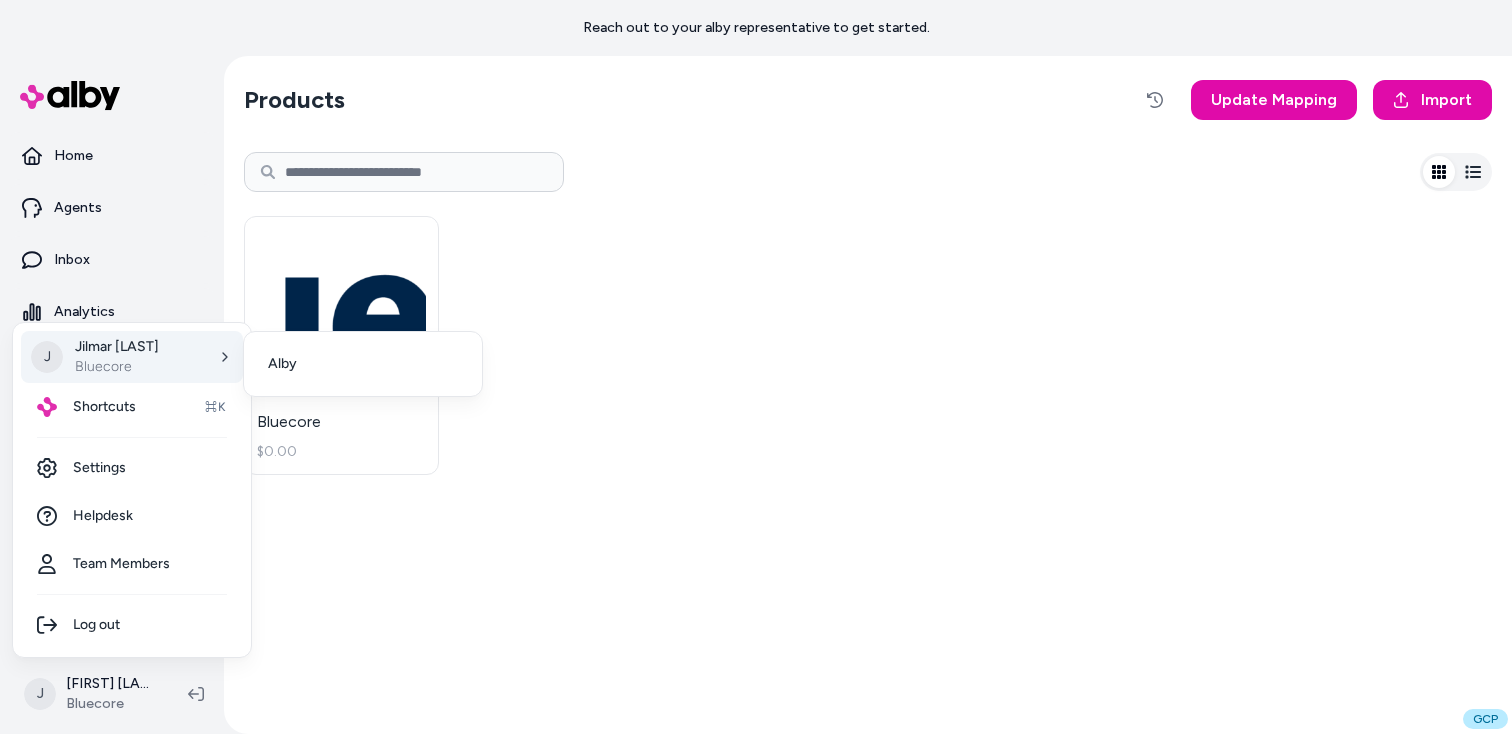 click on "J Jilmar   Almeida Bluecore" at bounding box center (132, 357) 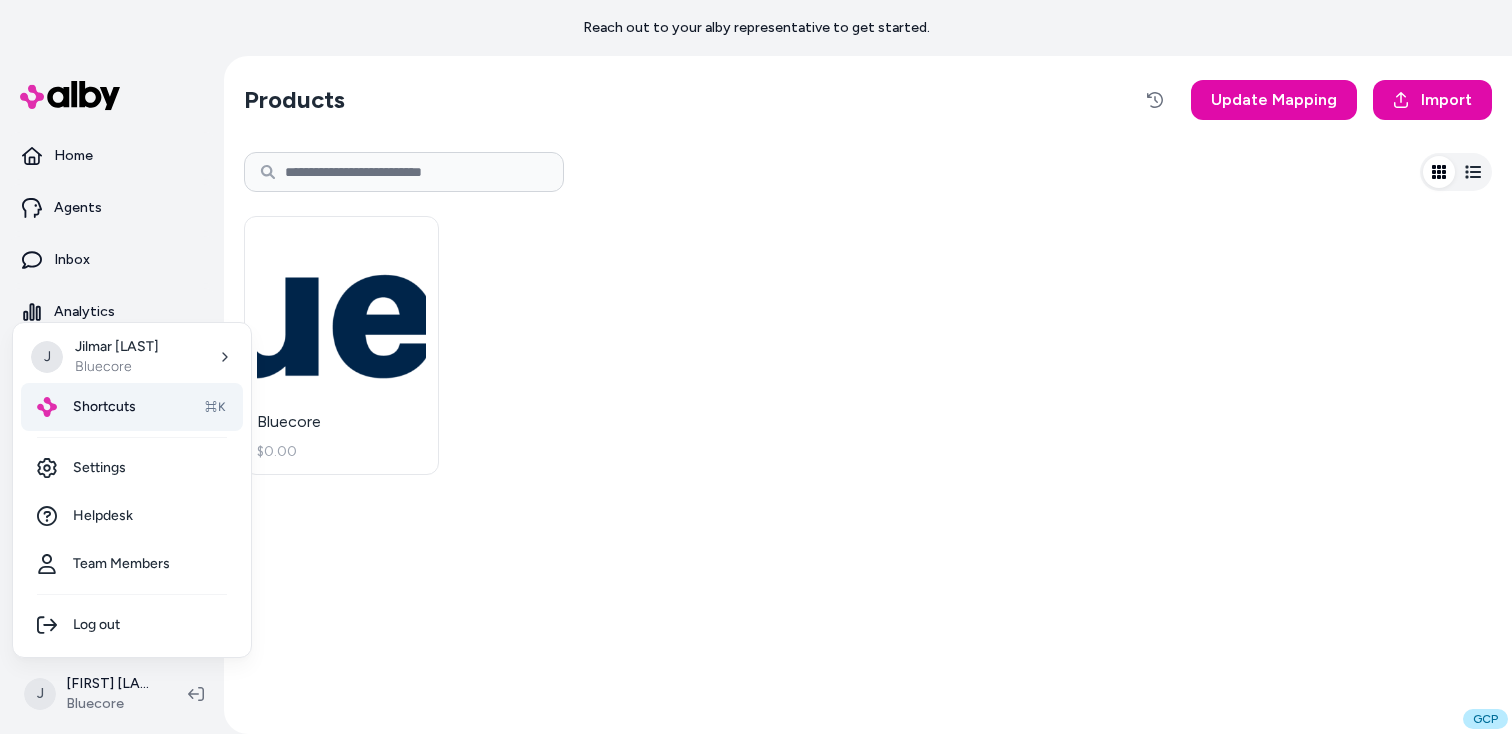 click on "Shortcuts ⌘K" at bounding box center [132, 407] 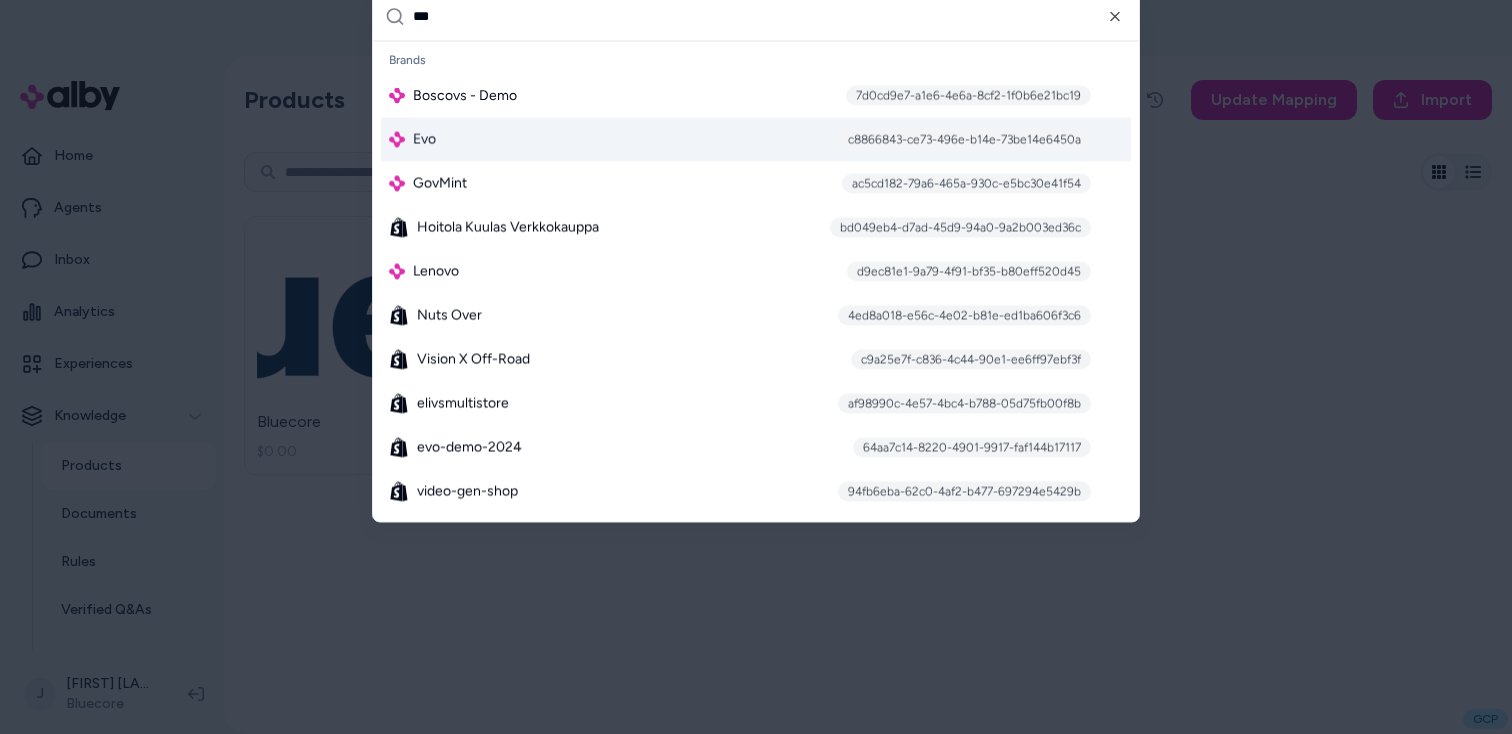 type on "***" 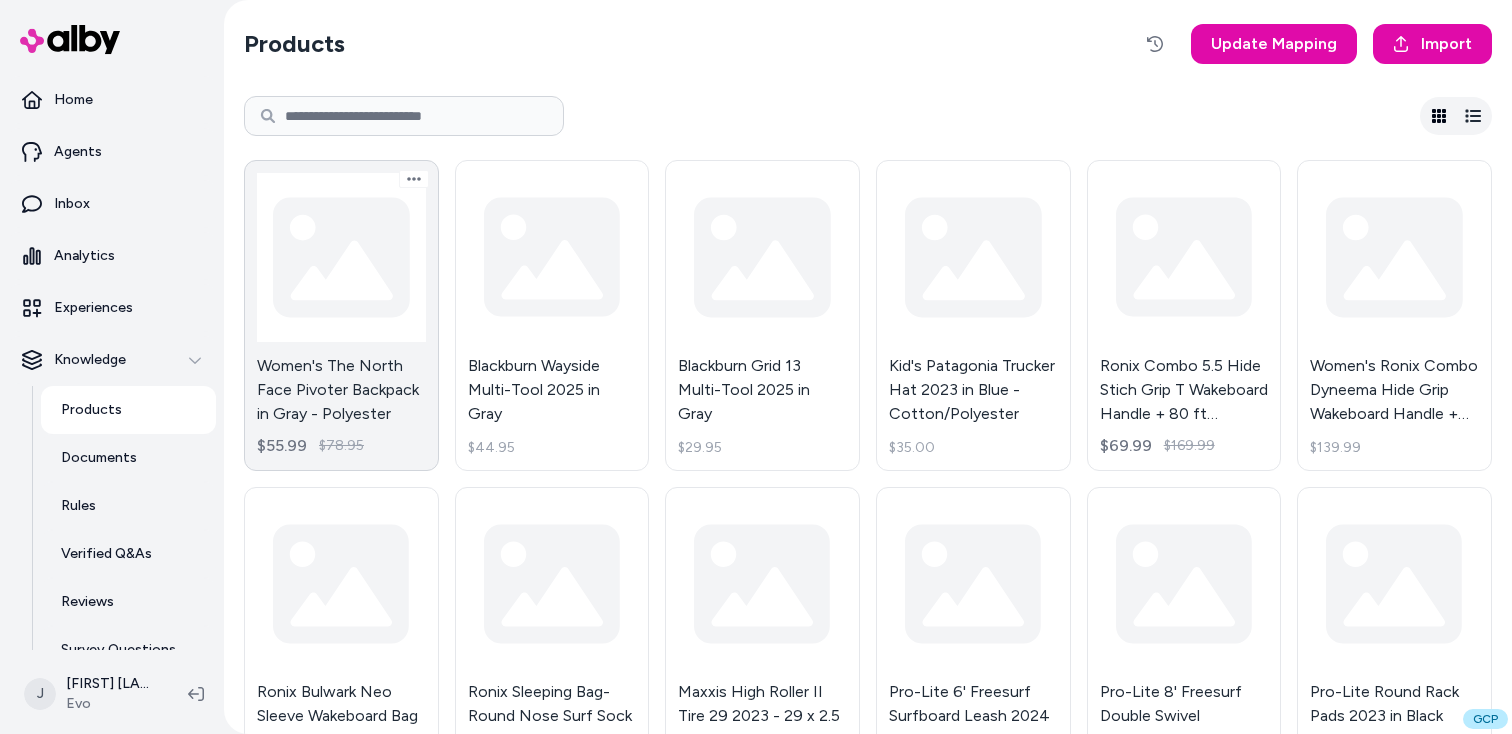 scroll, scrollTop: 0, scrollLeft: 0, axis: both 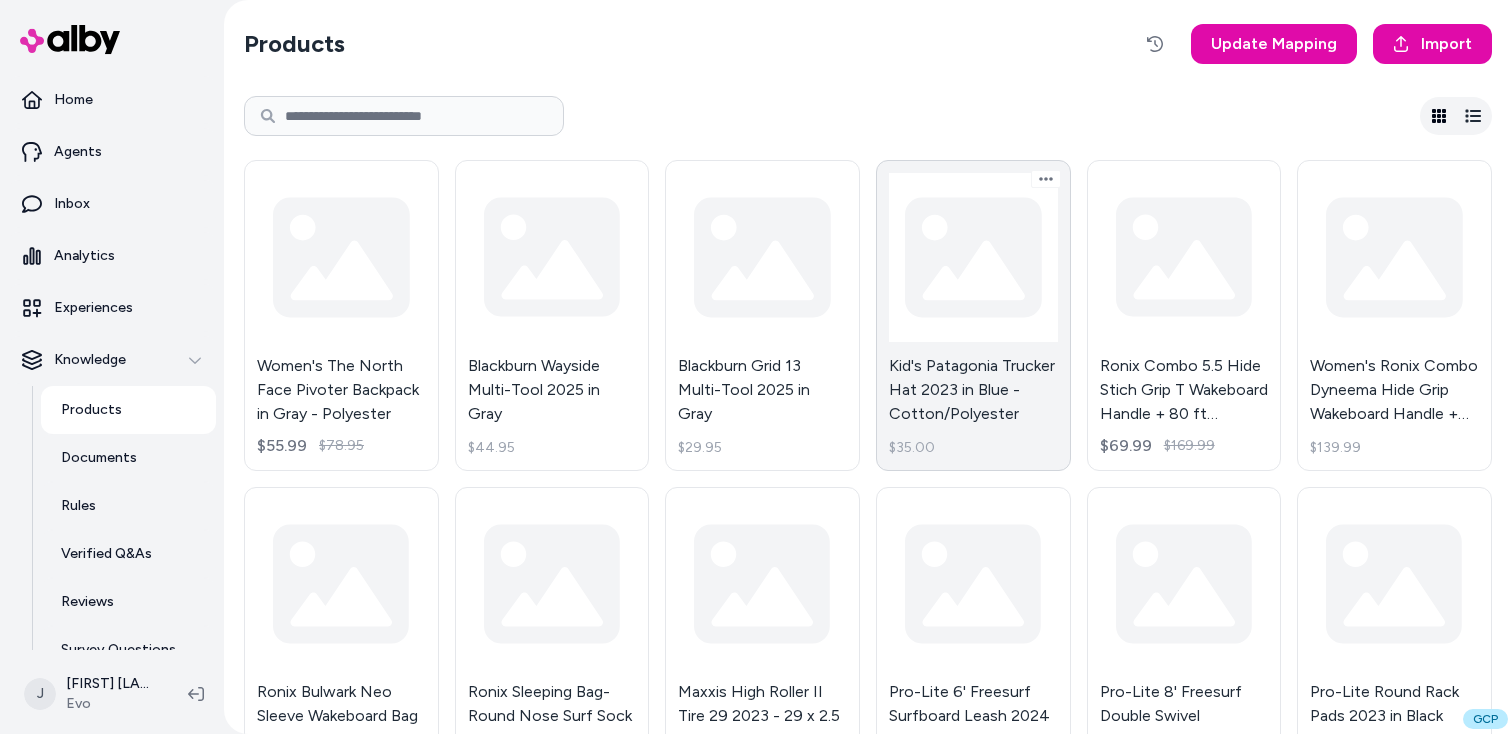 type 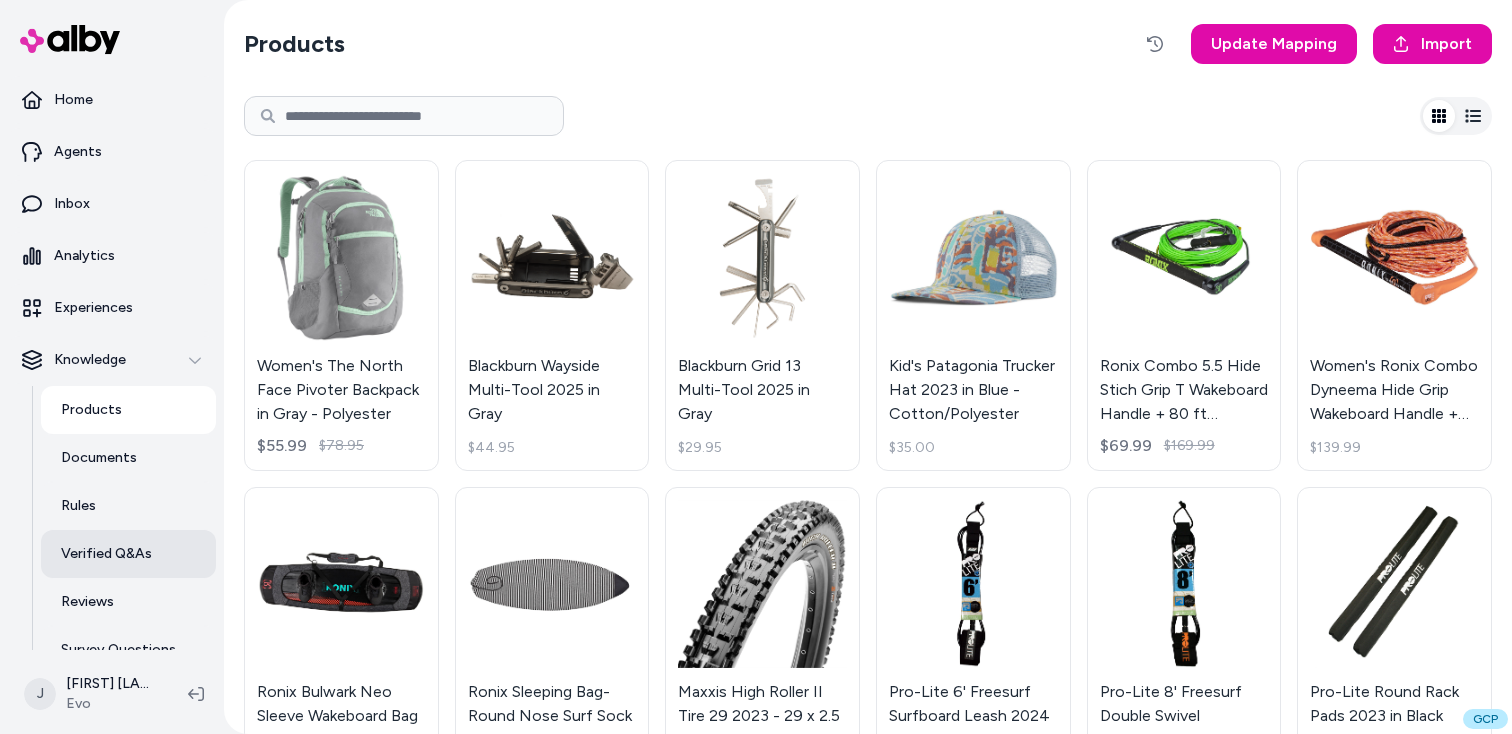 scroll, scrollTop: 76, scrollLeft: 0, axis: vertical 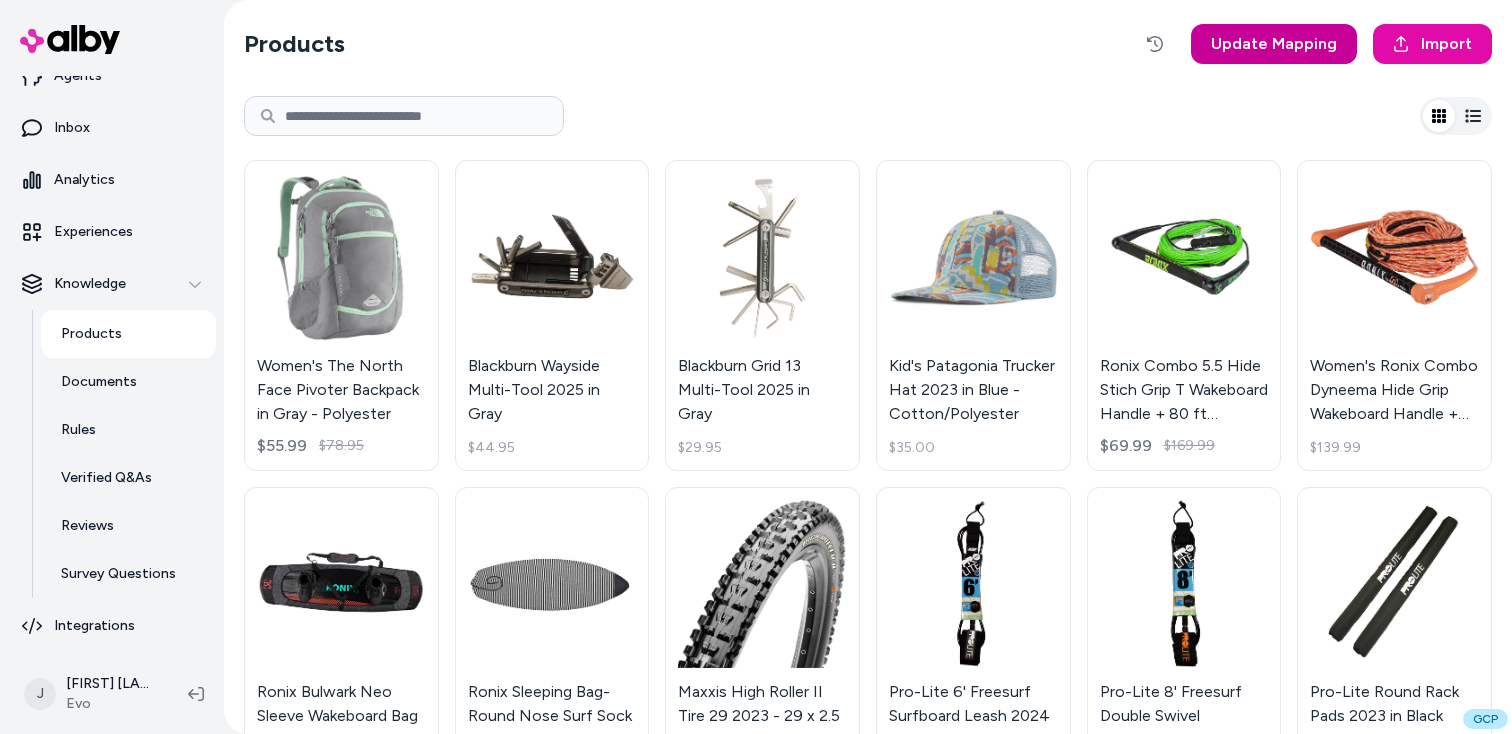 click on "Update Mapping" at bounding box center (1274, 44) 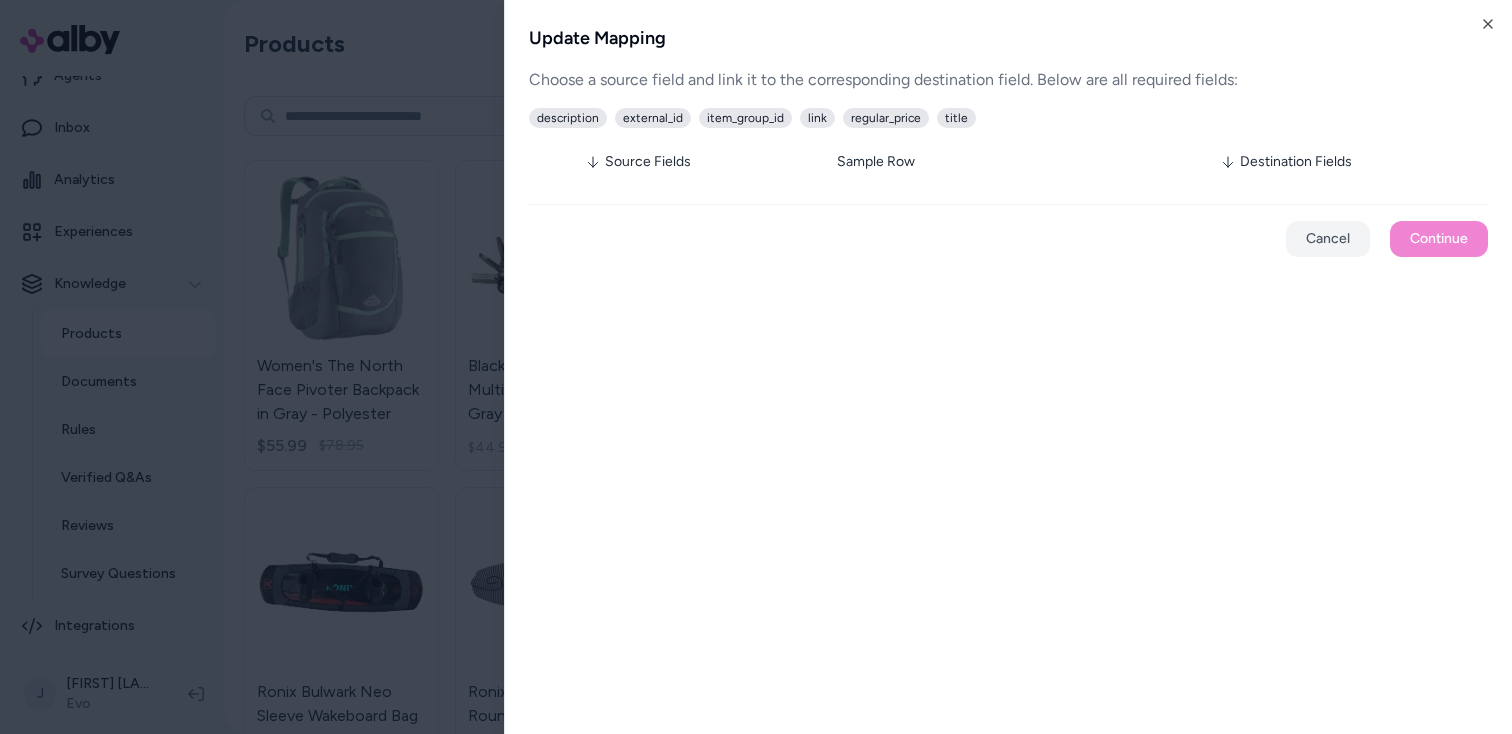 click on "Destination Fields" at bounding box center (1348, 162) 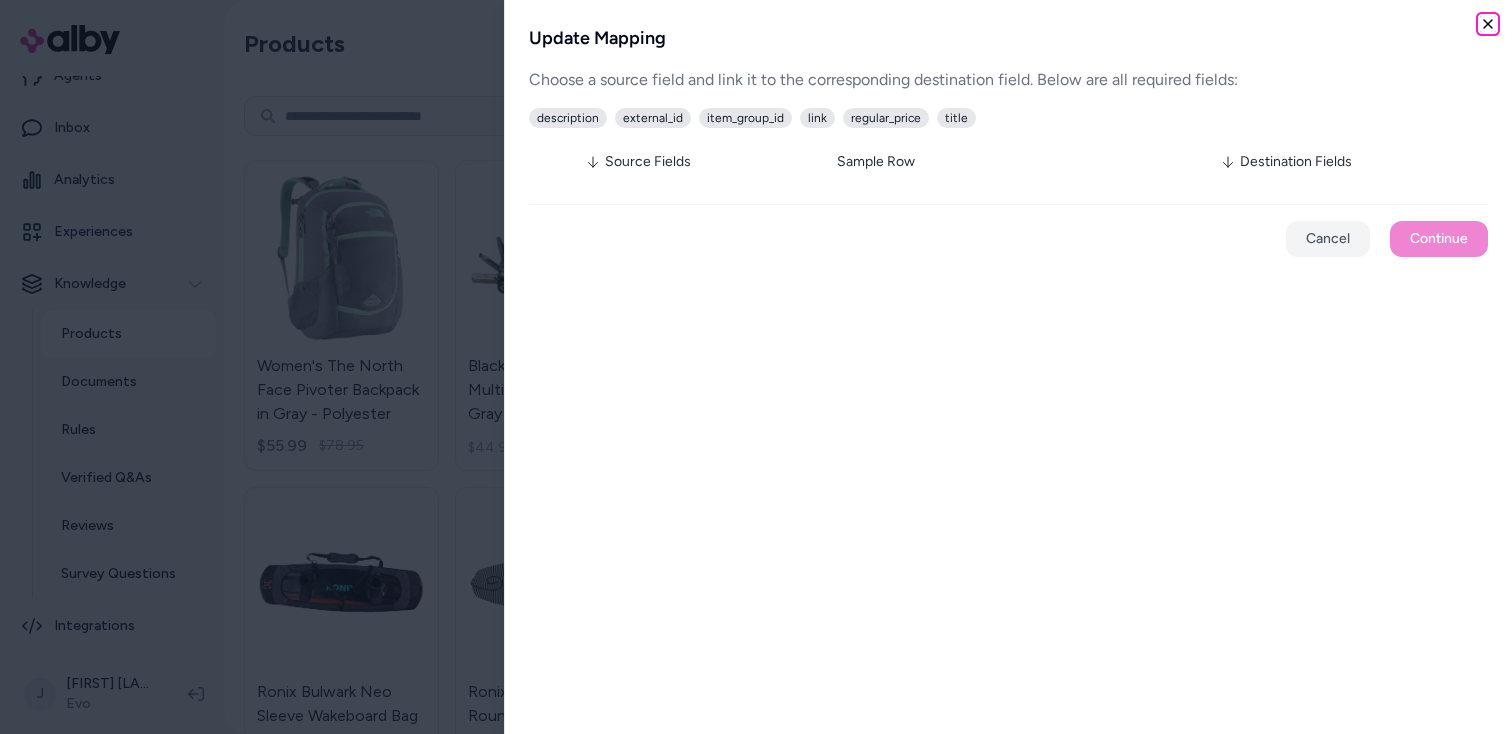 click 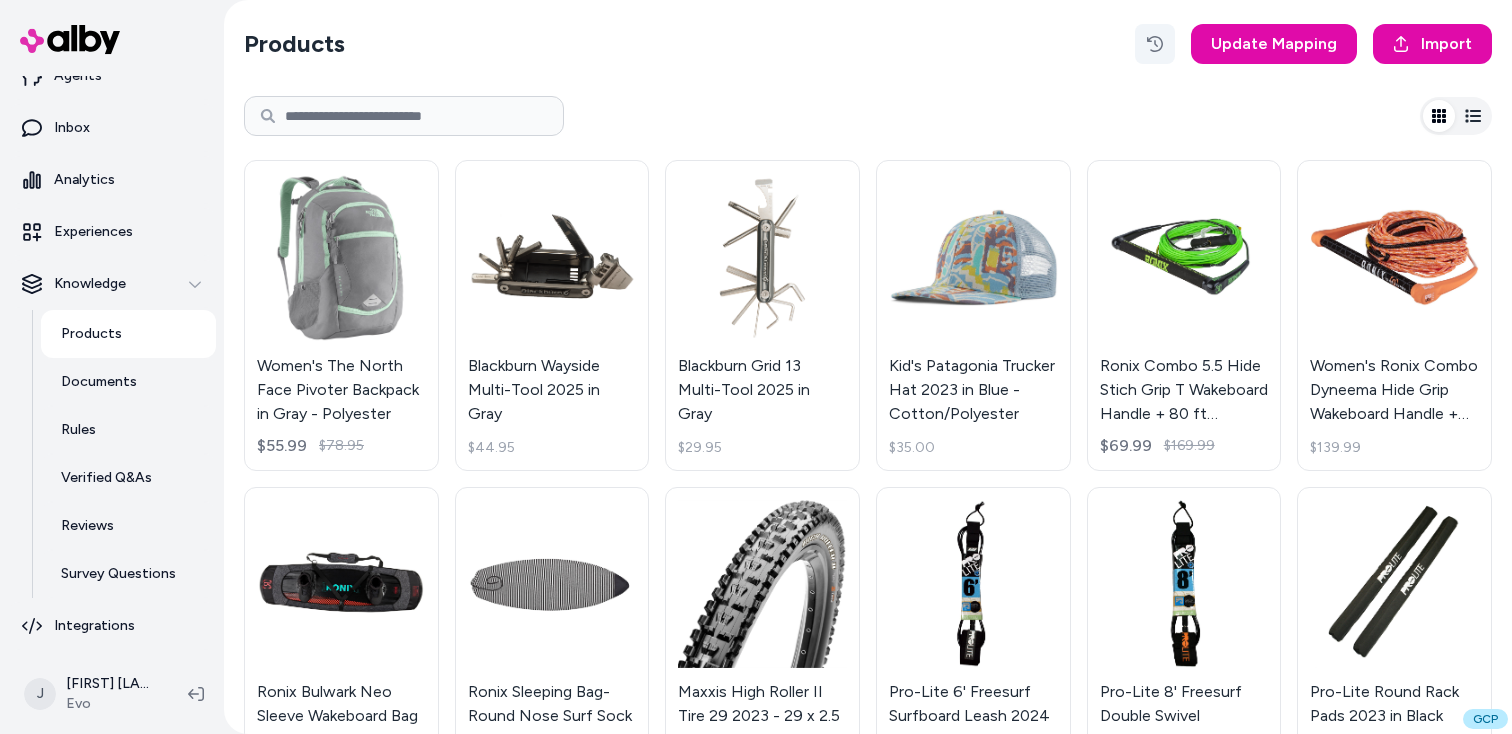 click at bounding box center (1155, 44) 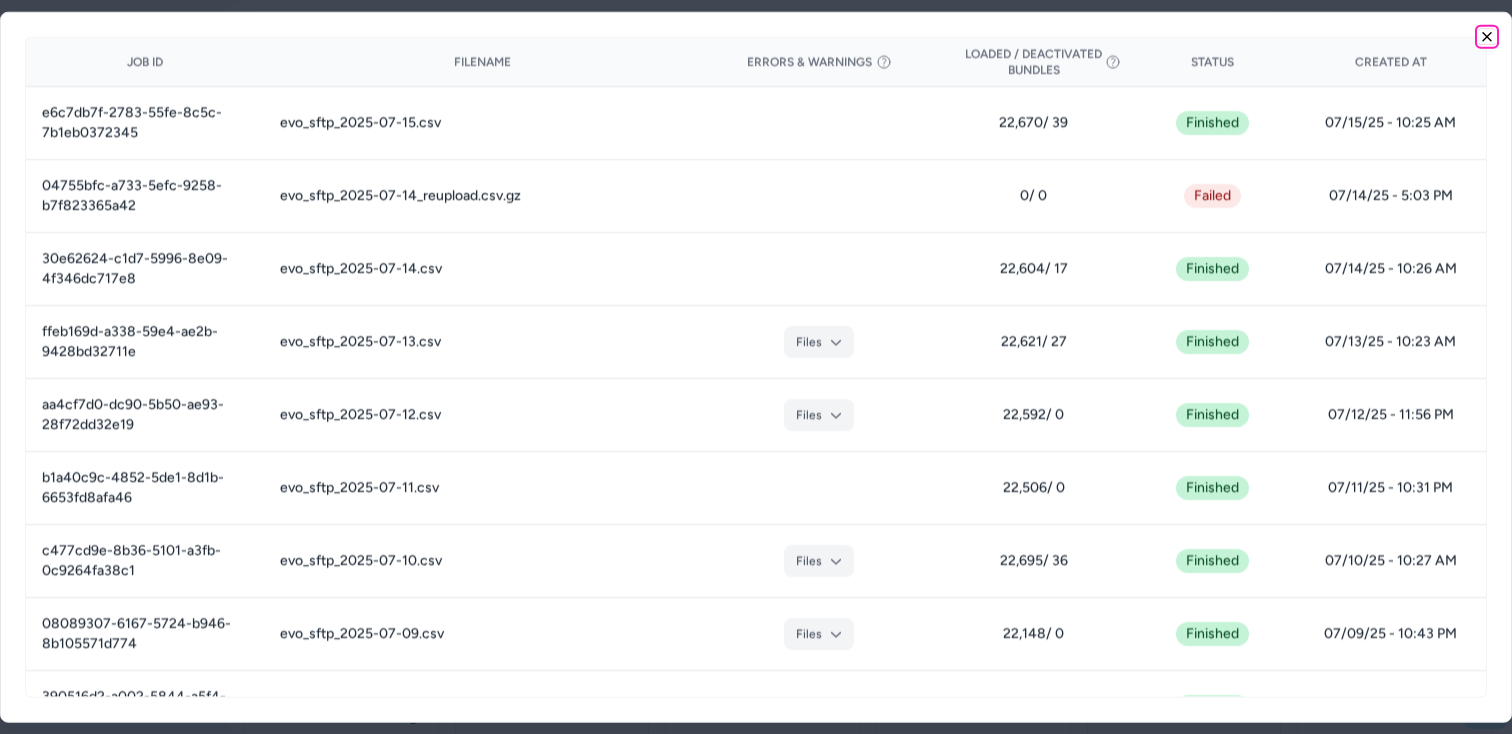 click 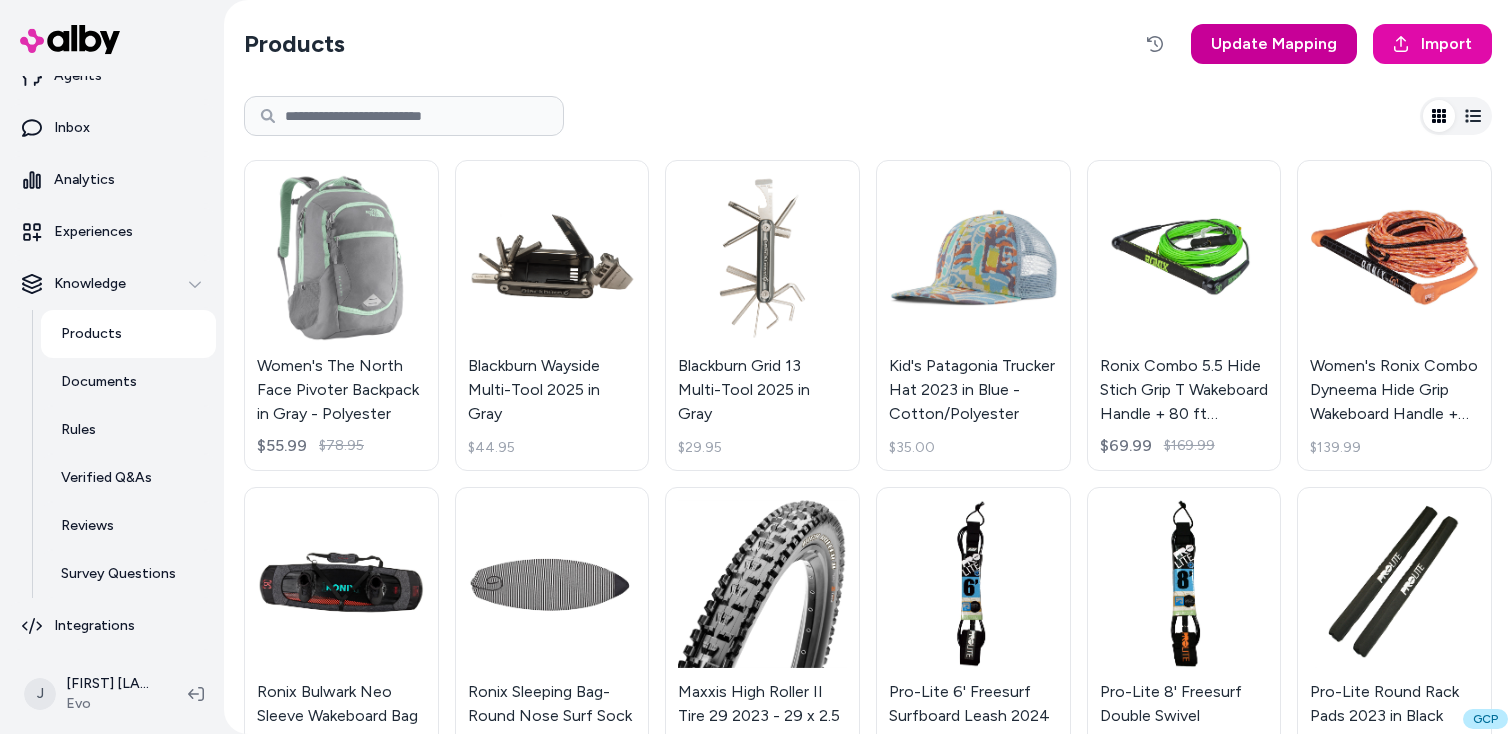 click on "Update Mapping" at bounding box center [1274, 44] 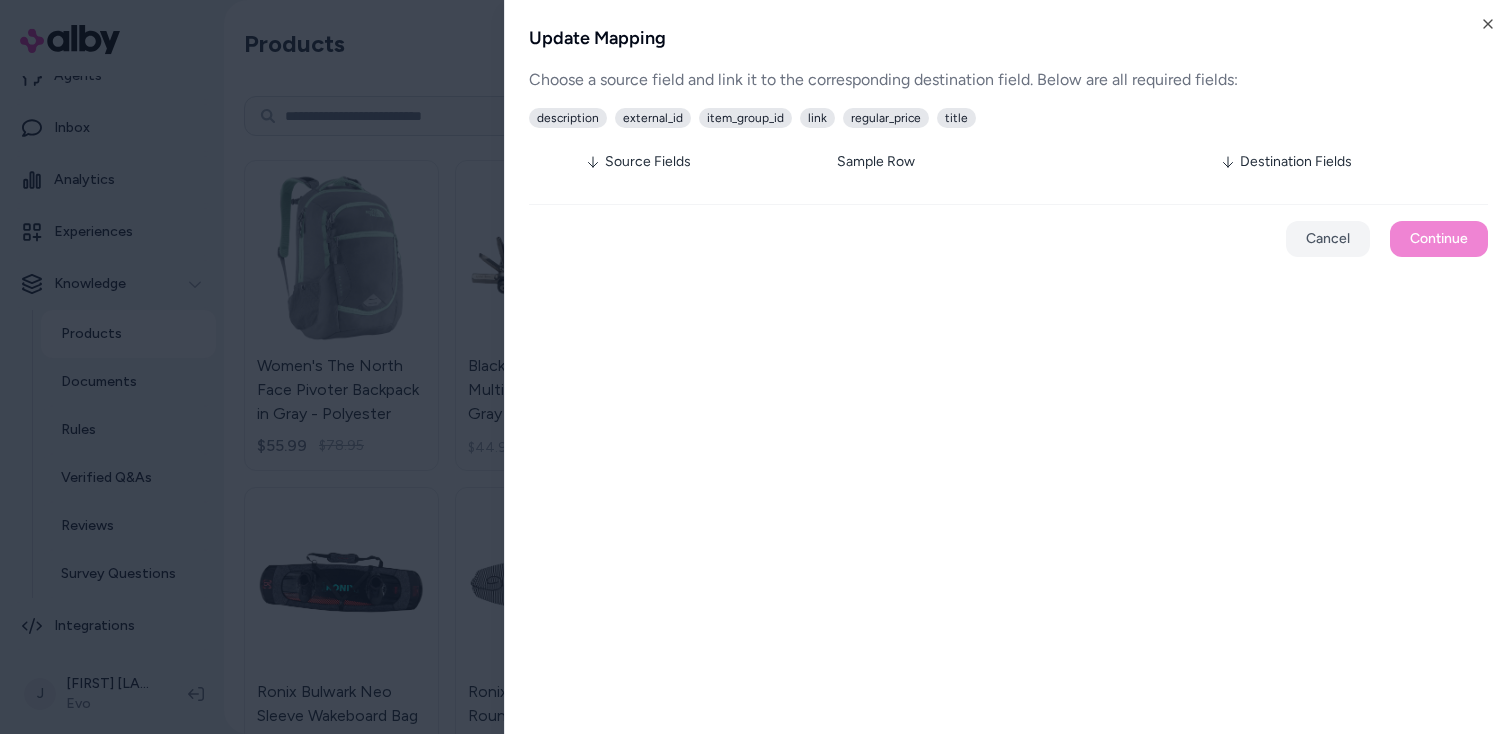 click on "Source Fields Sample Row Destination Fields" at bounding box center [1008, 162] 